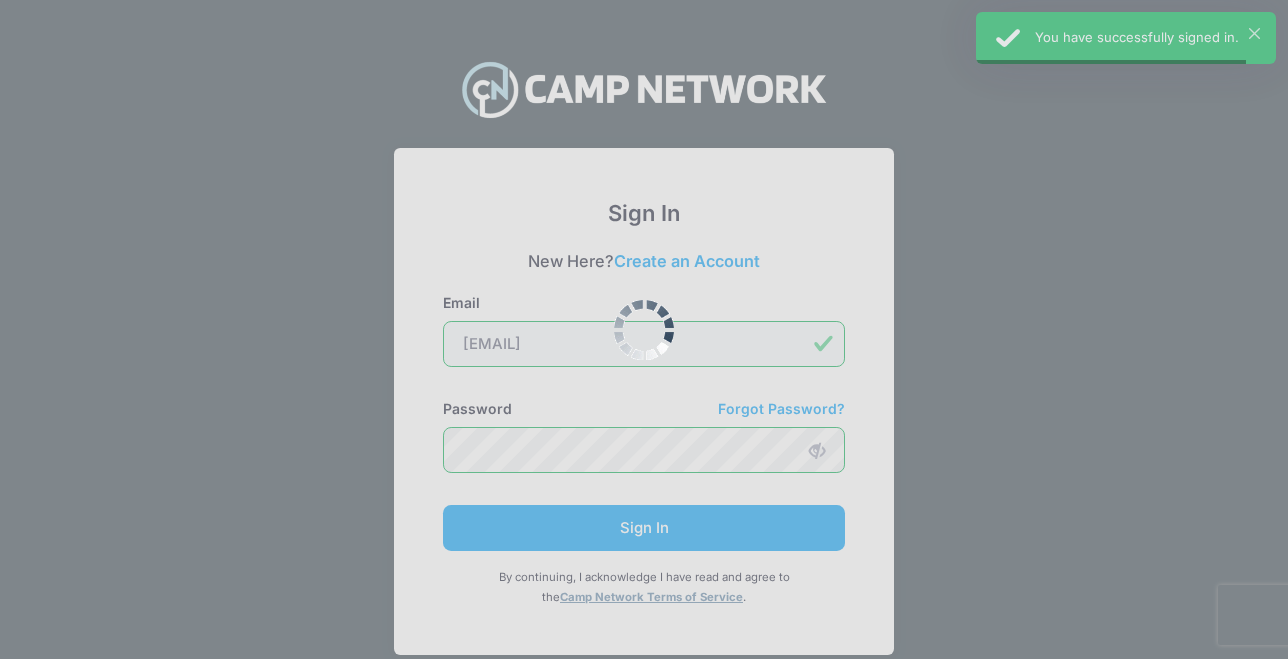 scroll, scrollTop: 0, scrollLeft: 0, axis: both 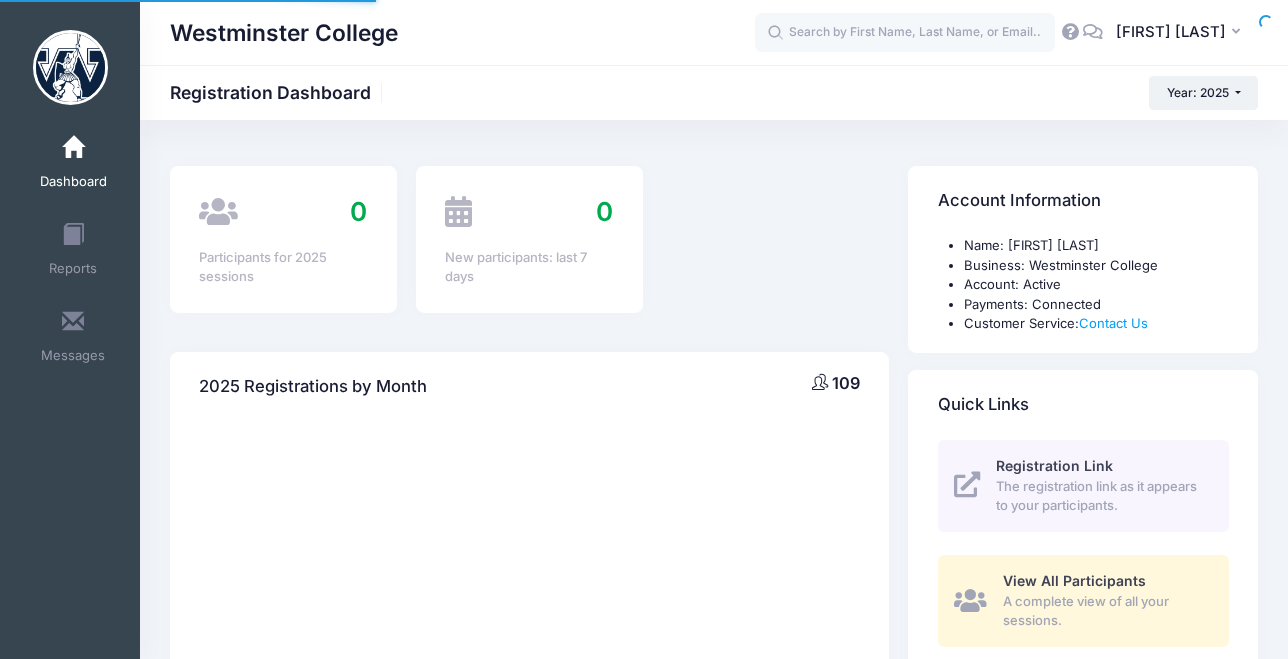 select 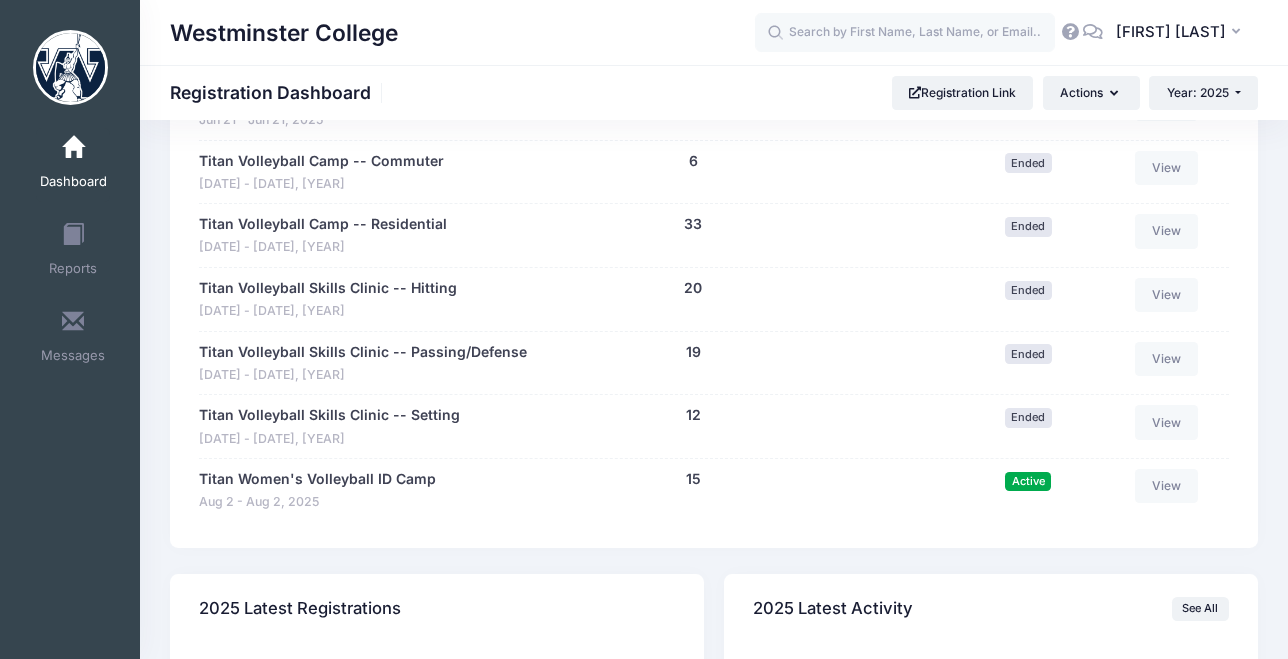 scroll, scrollTop: 1200, scrollLeft: 0, axis: vertical 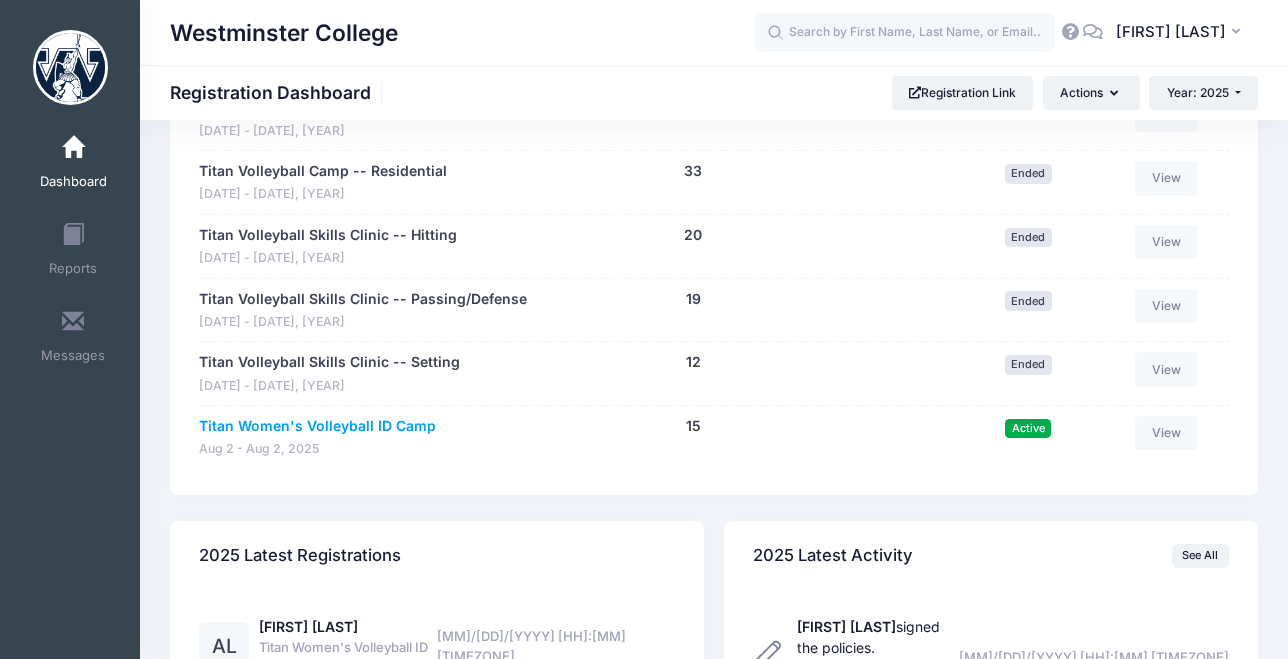 click on "Titan Women's Volleyball ID Camp" at bounding box center (317, 426) 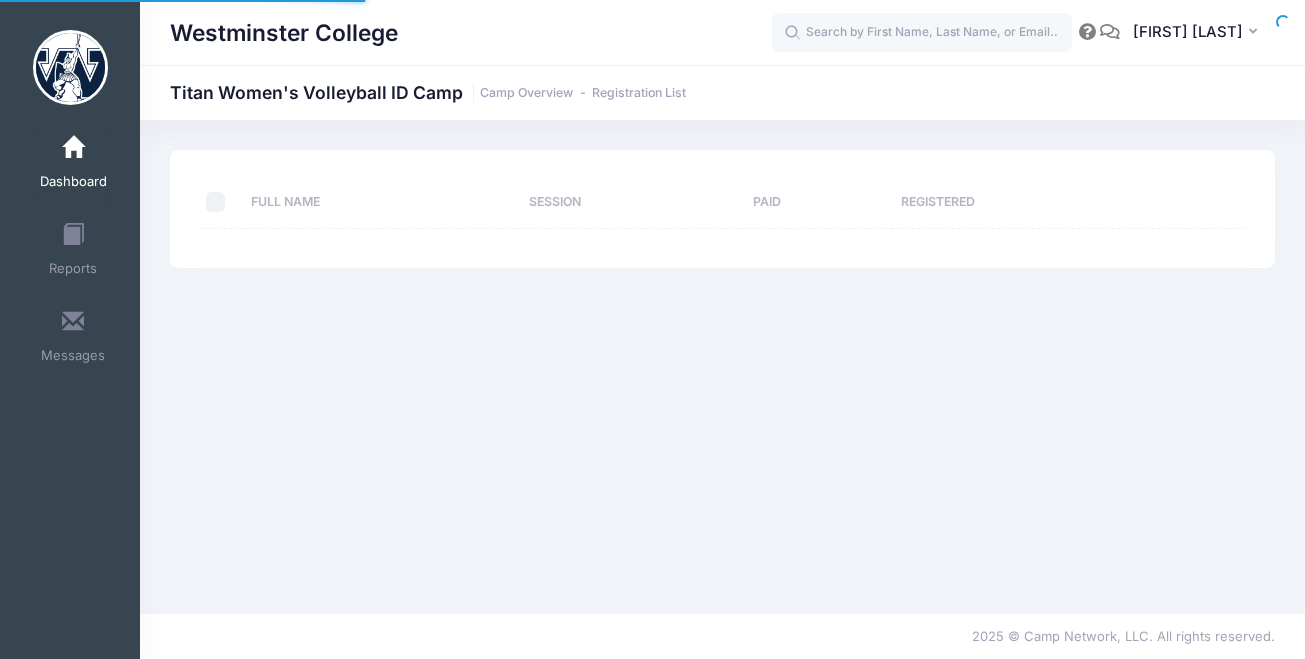 scroll, scrollTop: 0, scrollLeft: 0, axis: both 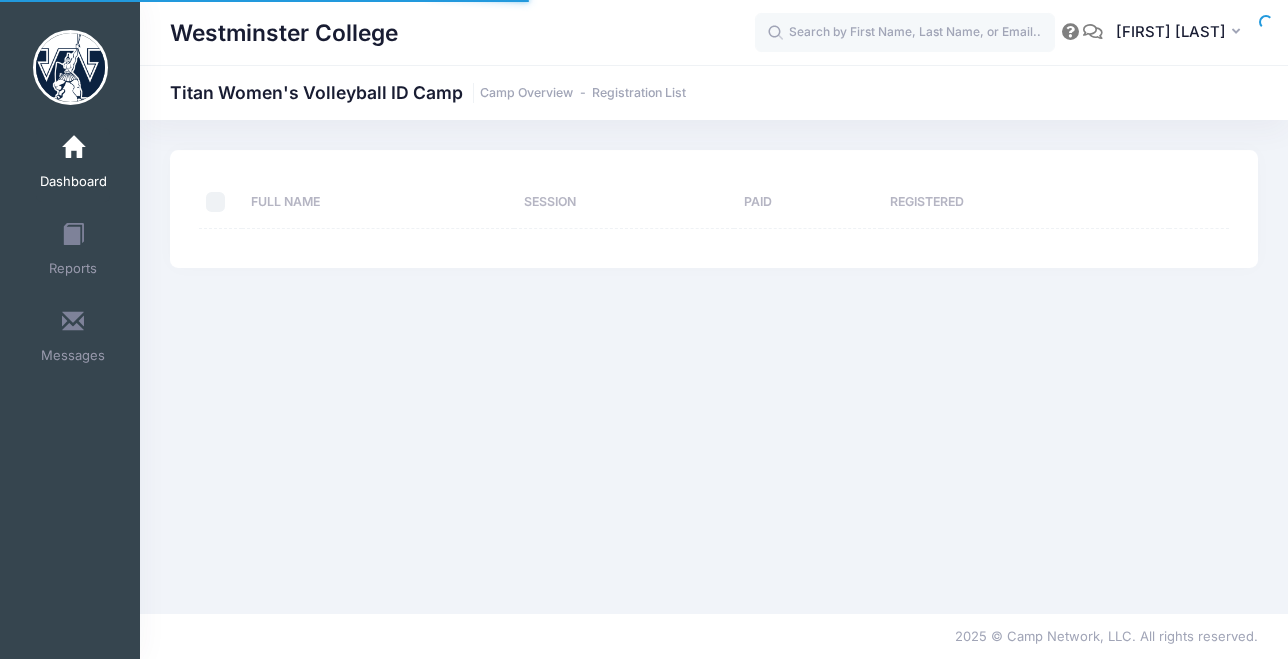 select on "10" 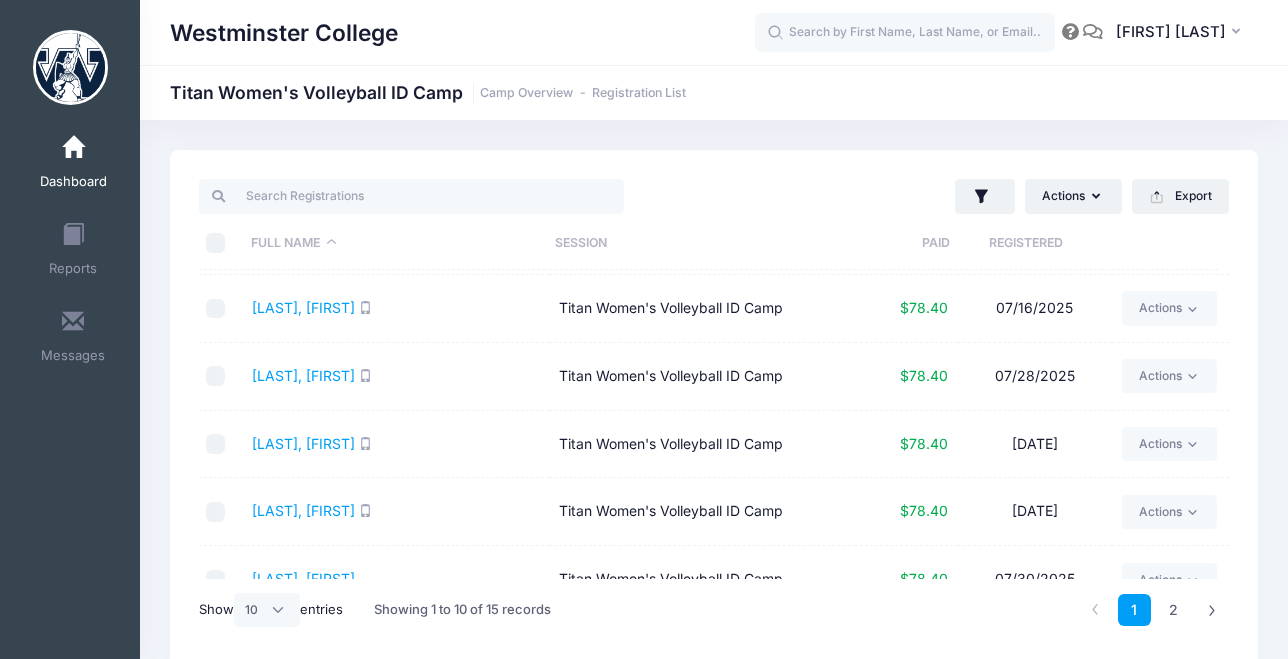 scroll, scrollTop: 368, scrollLeft: 0, axis: vertical 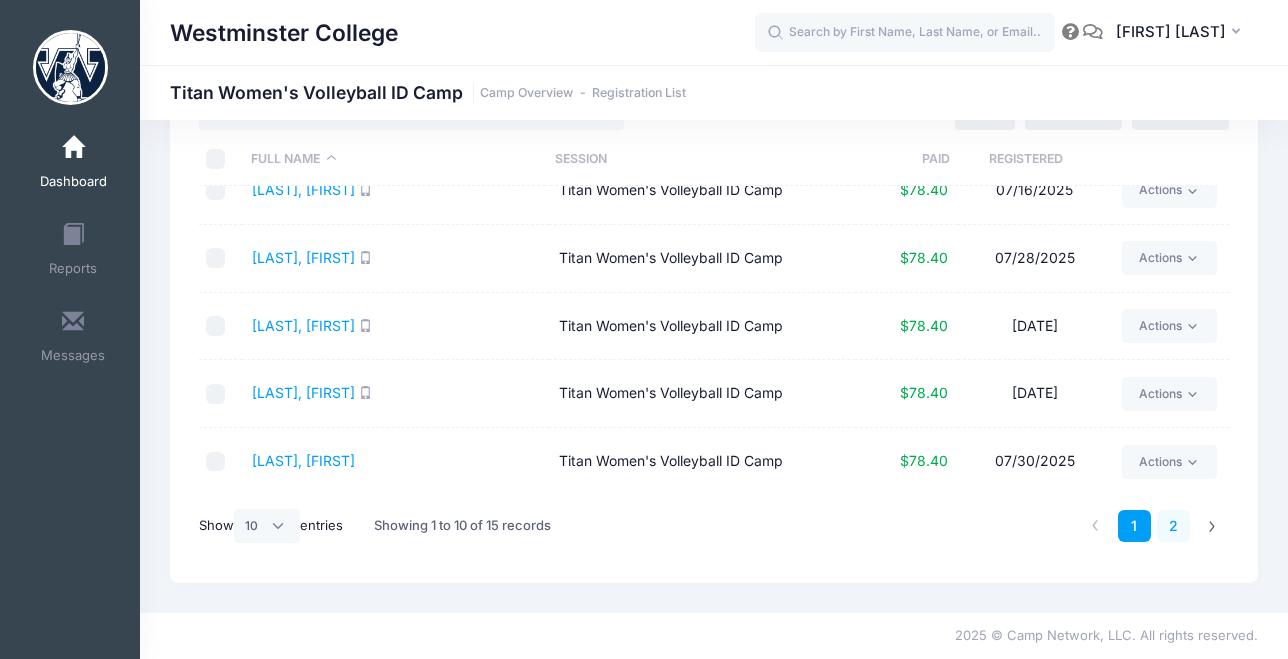 click on "2" at bounding box center (1173, 526) 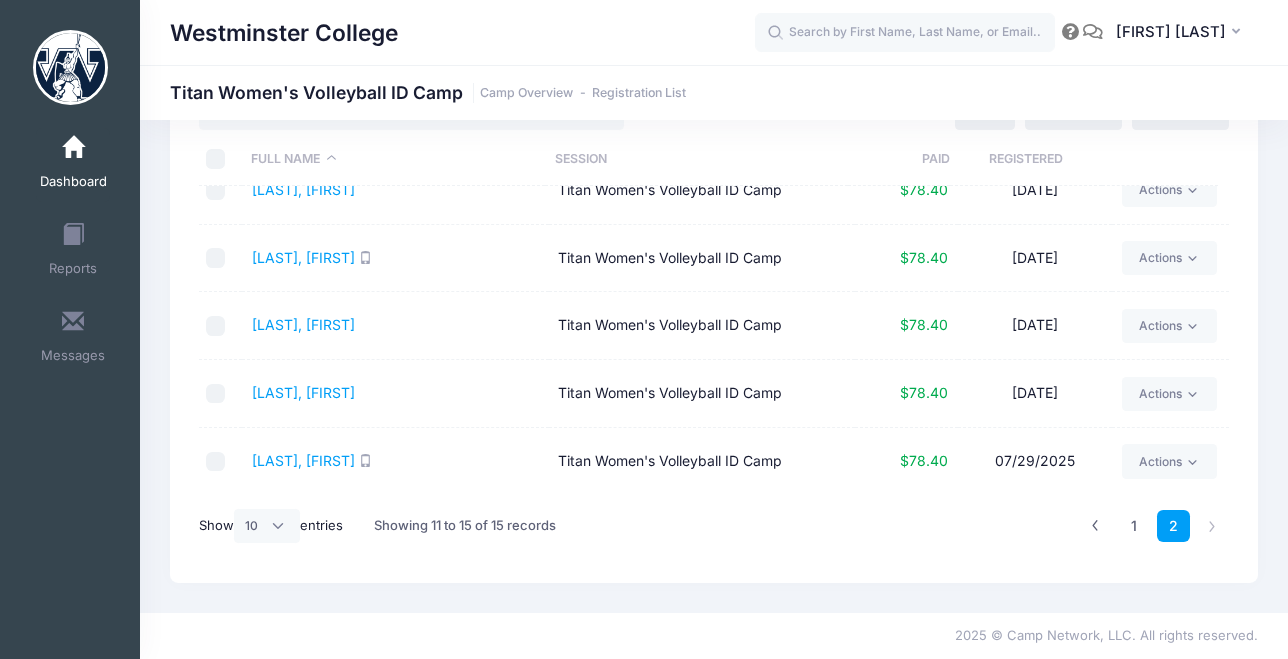 scroll, scrollTop: 29, scrollLeft: 0, axis: vertical 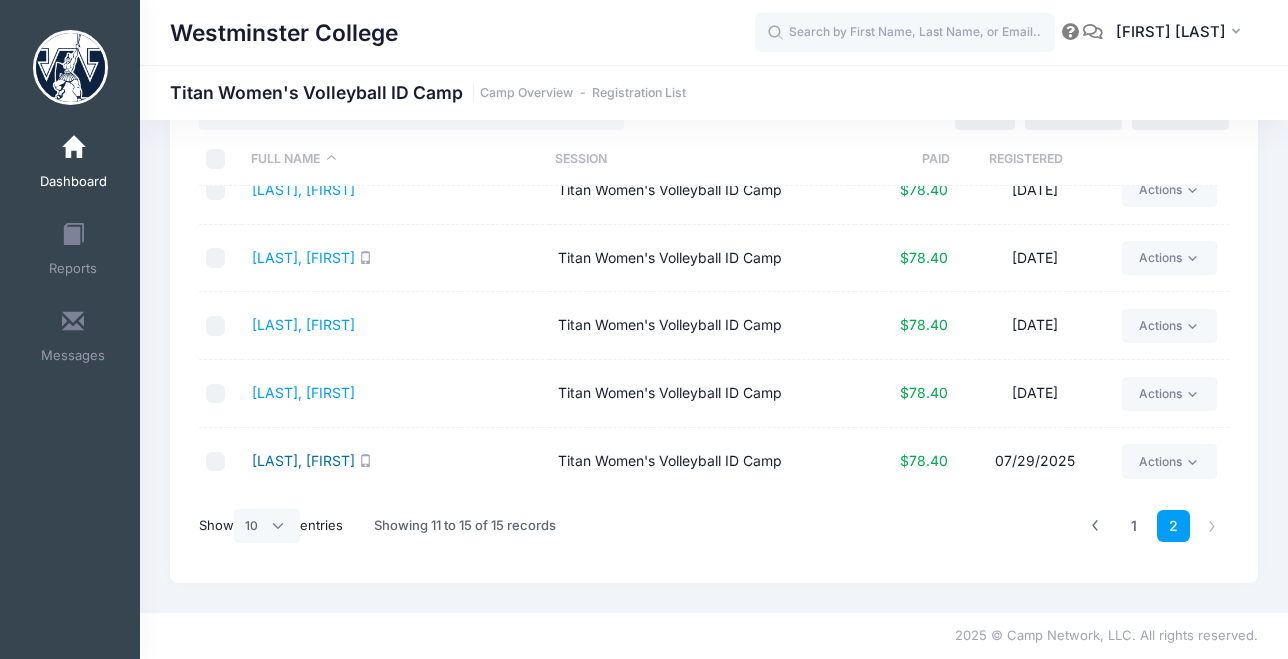 click on "West, Melyka" at bounding box center (303, 460) 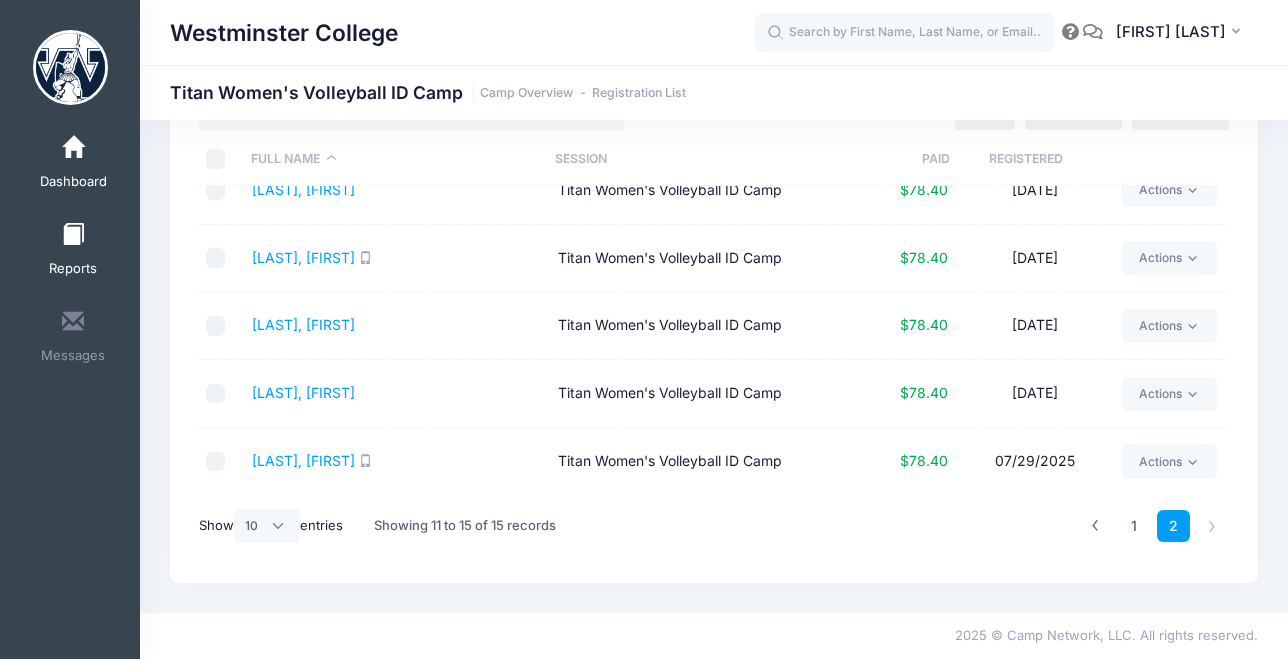 click at bounding box center [73, 235] 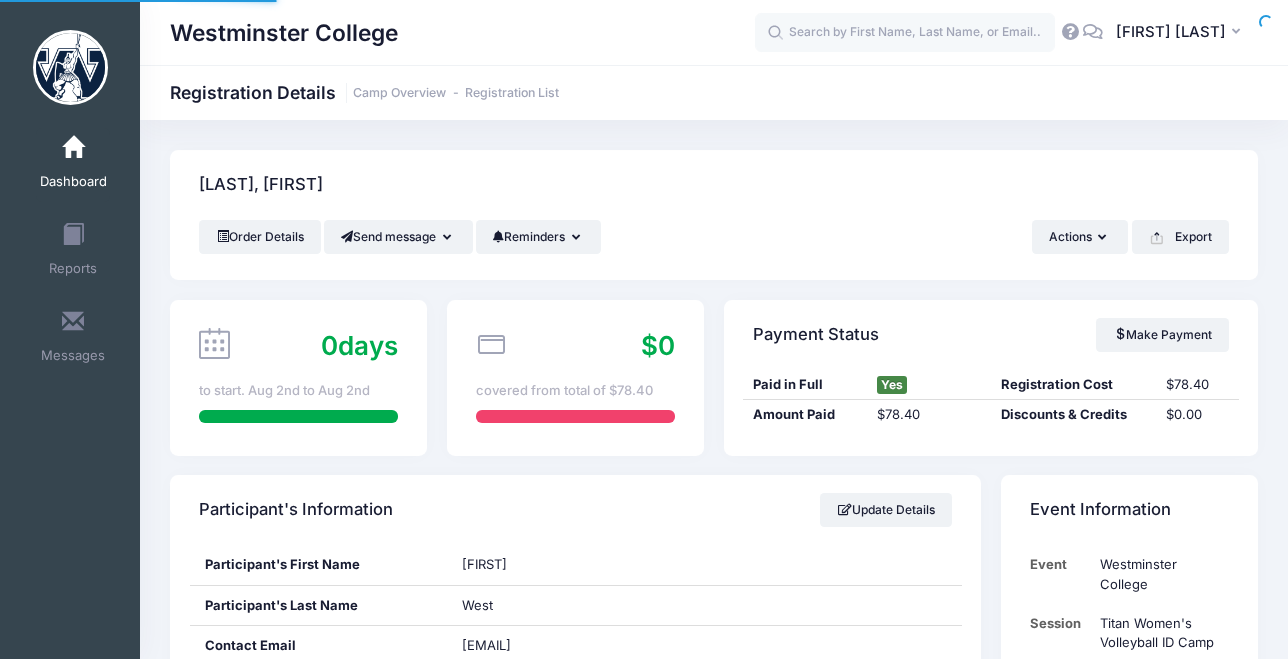 scroll, scrollTop: 0, scrollLeft: 0, axis: both 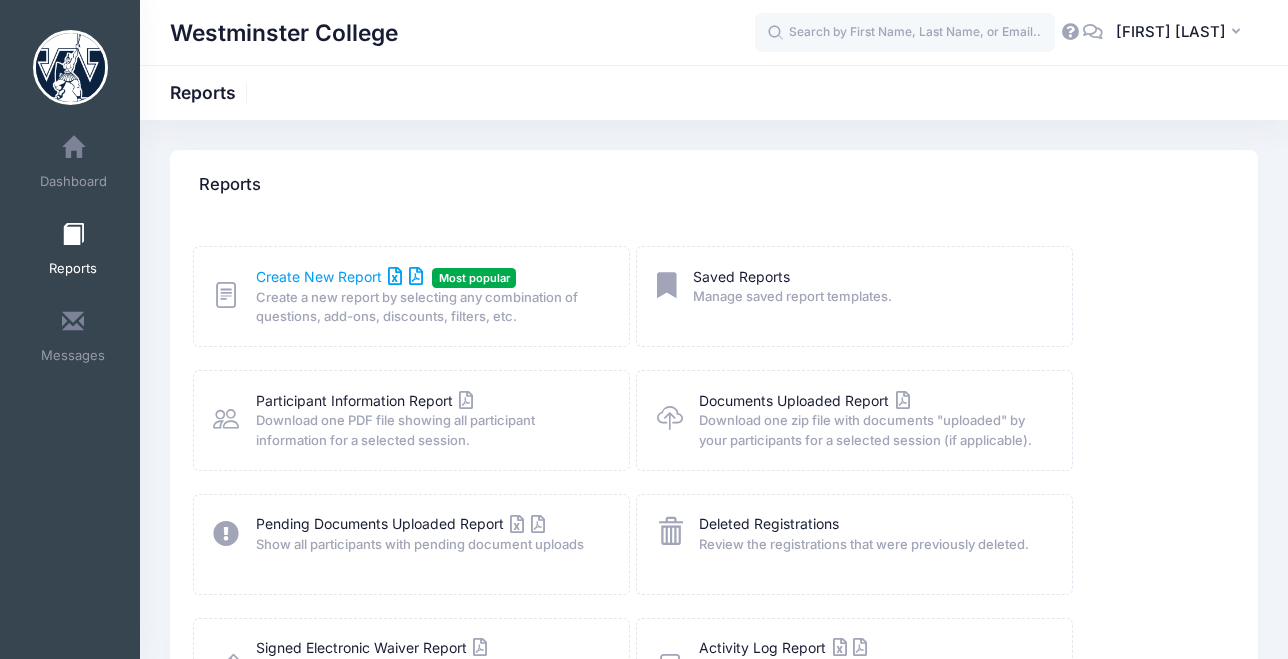 click on "Create New Report" at bounding box center (339, 276) 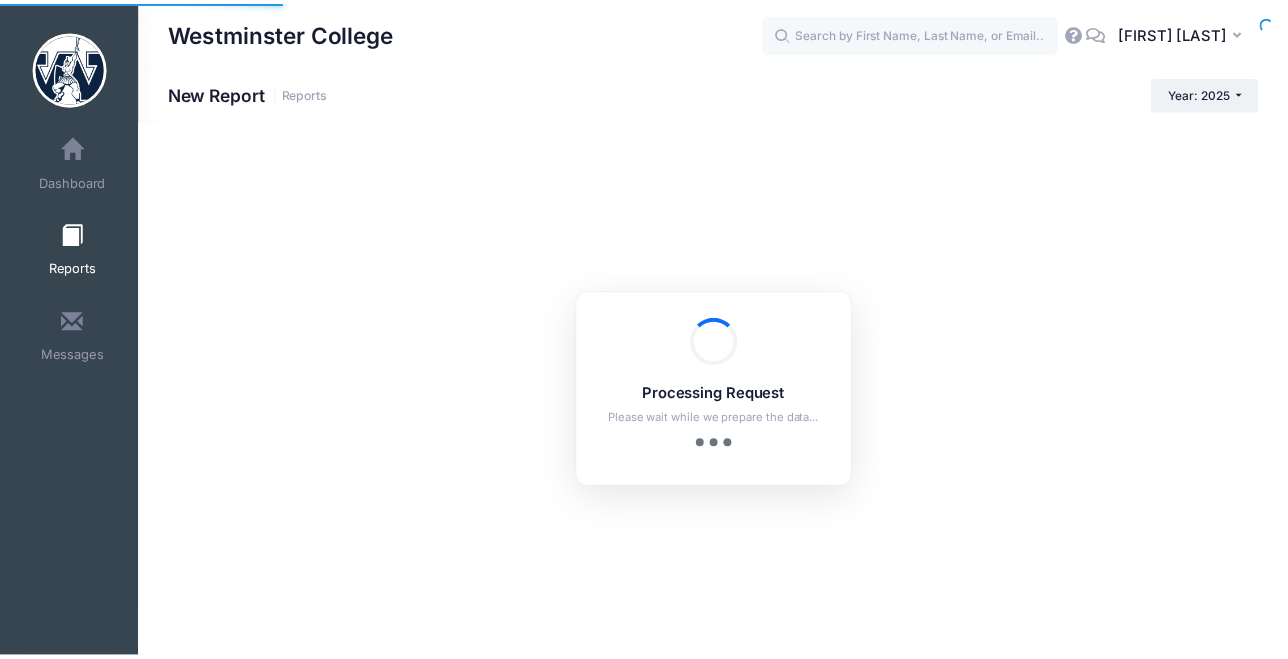 scroll, scrollTop: 0, scrollLeft: 0, axis: both 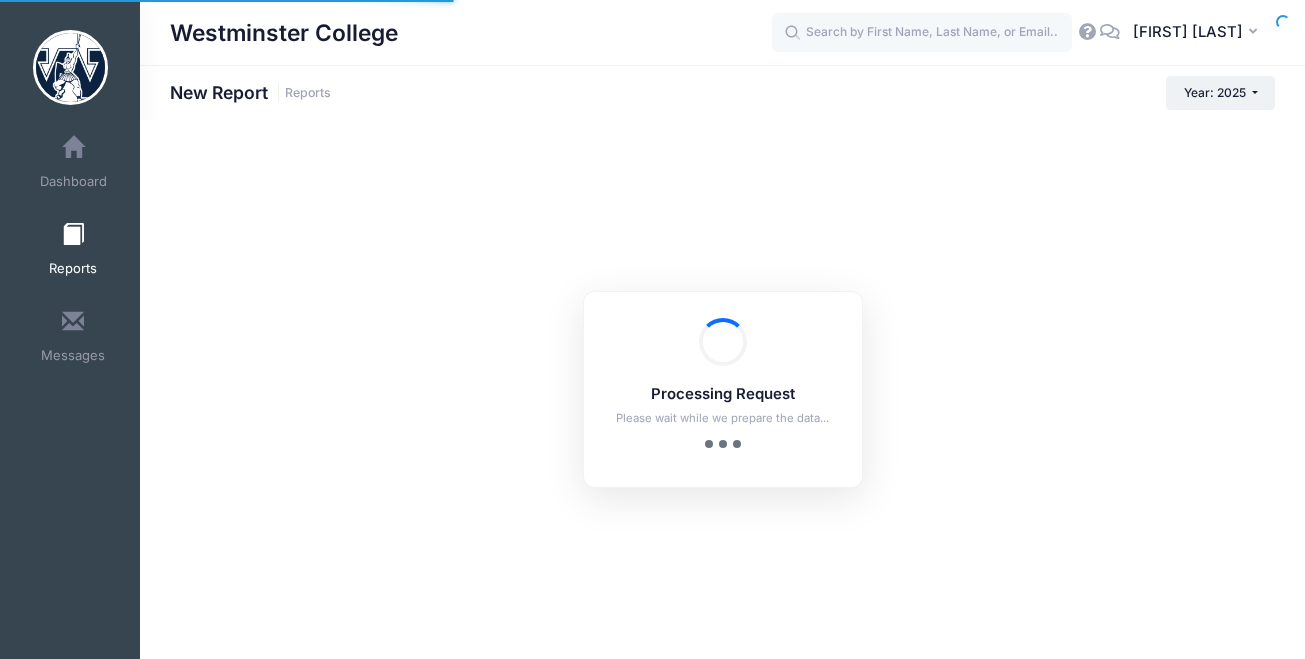 checkbox on "true" 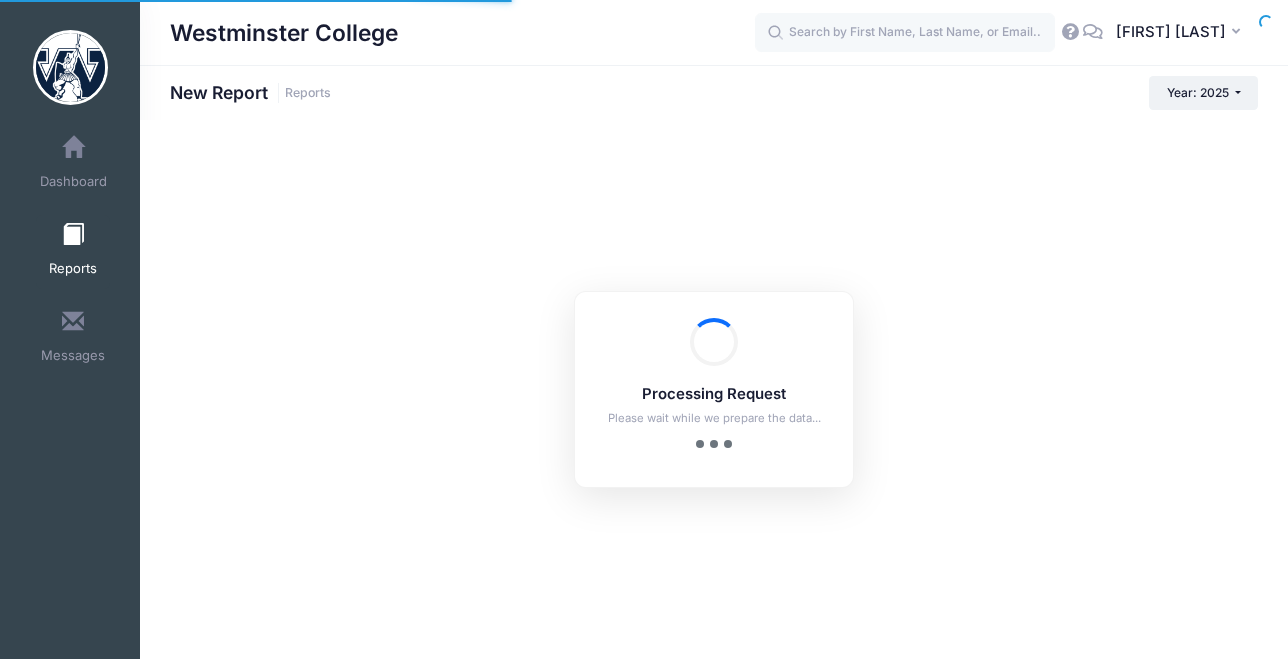 scroll, scrollTop: 0, scrollLeft: 0, axis: both 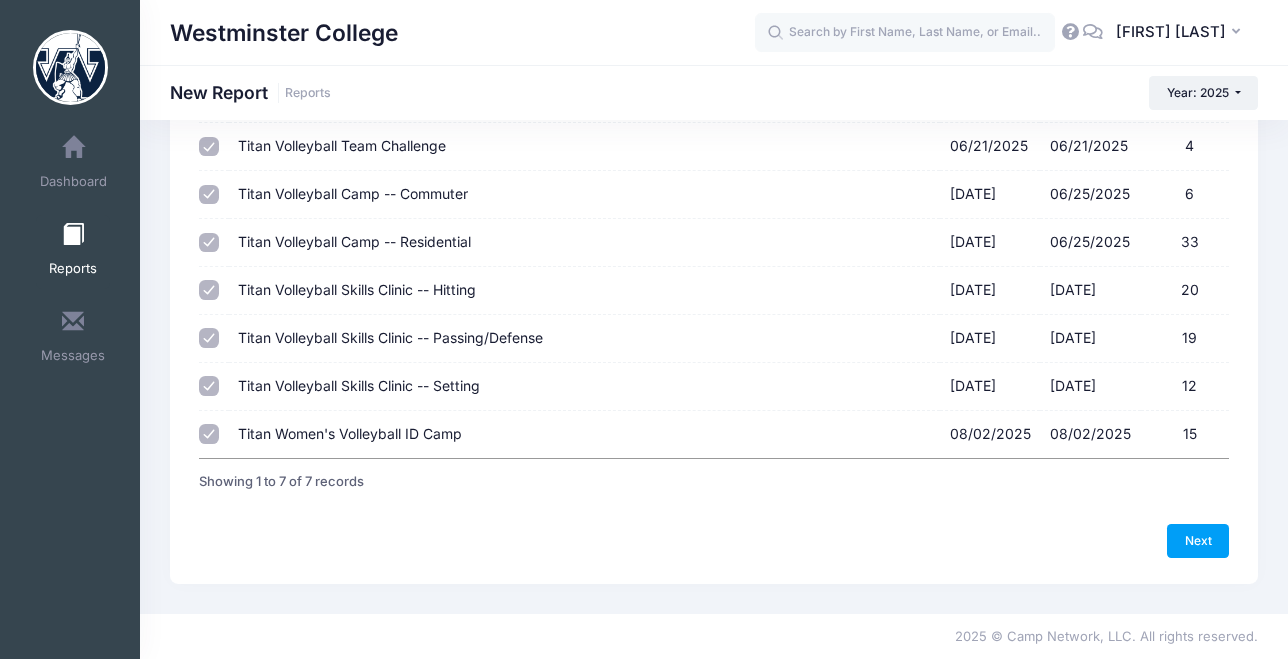 click on "Titan Volleyball Team Challenge [DATE] - [DATE]  4" at bounding box center [209, 147] 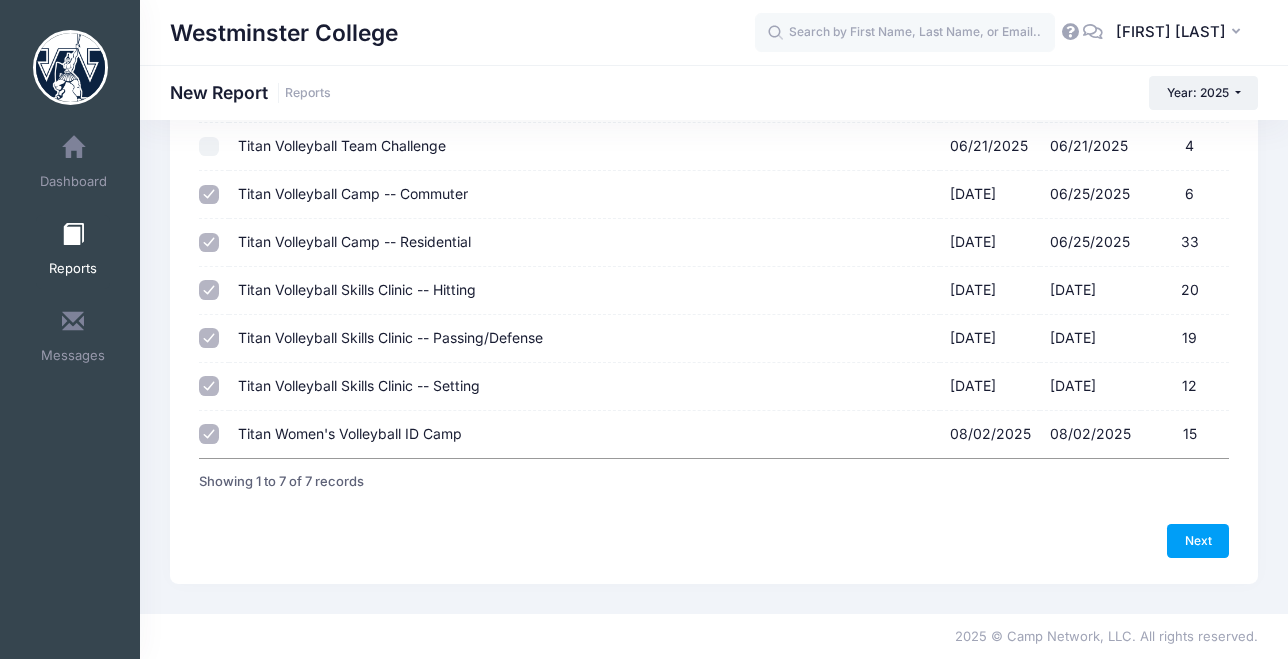 click on "Titan Volleyball Camp -- Commuter [DATE] - [DATE]  6" at bounding box center (209, 195) 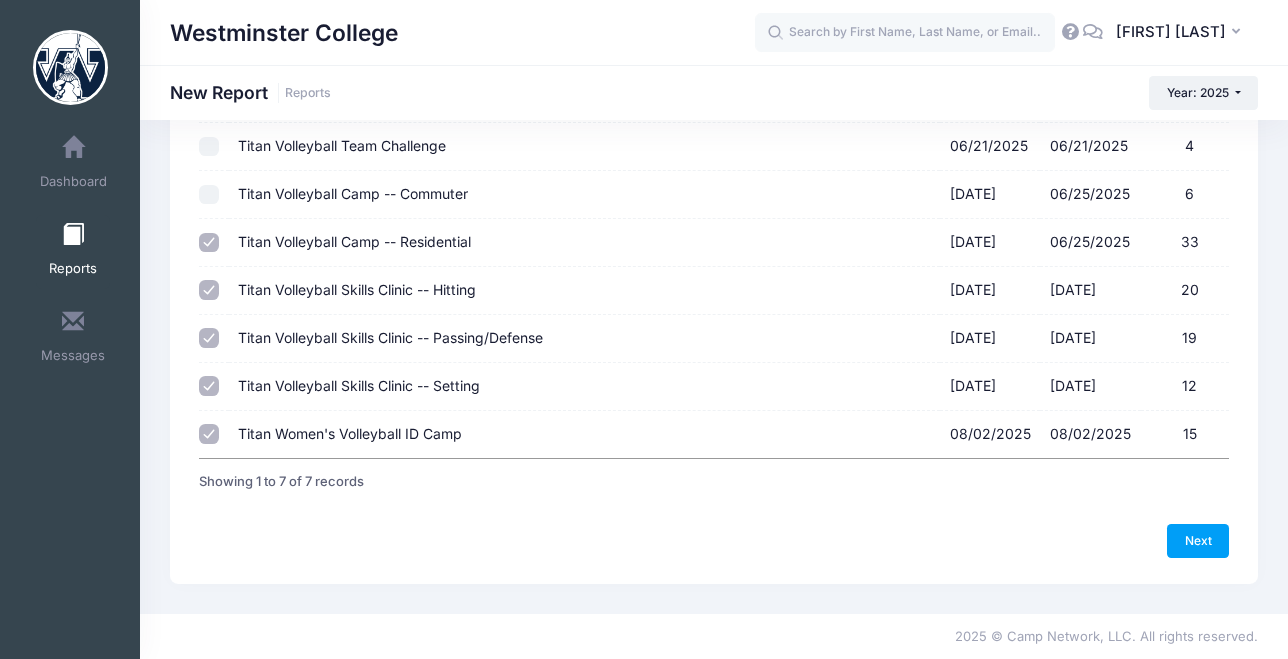 click on "Titan Volleyball Camp -- Residential [DATE] - [DATE]  33" at bounding box center (209, 243) 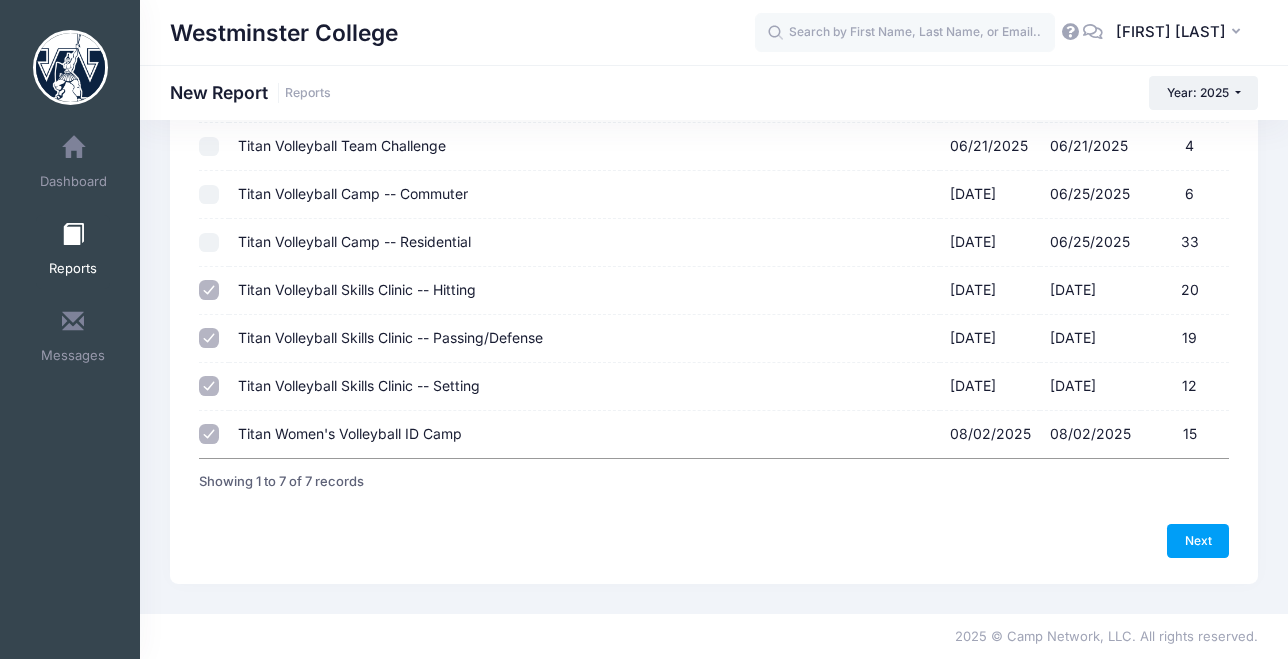 click on "Titan Volleyball Skills Clinic -- Hitting [DATE] - [DATE]  20" at bounding box center (209, 290) 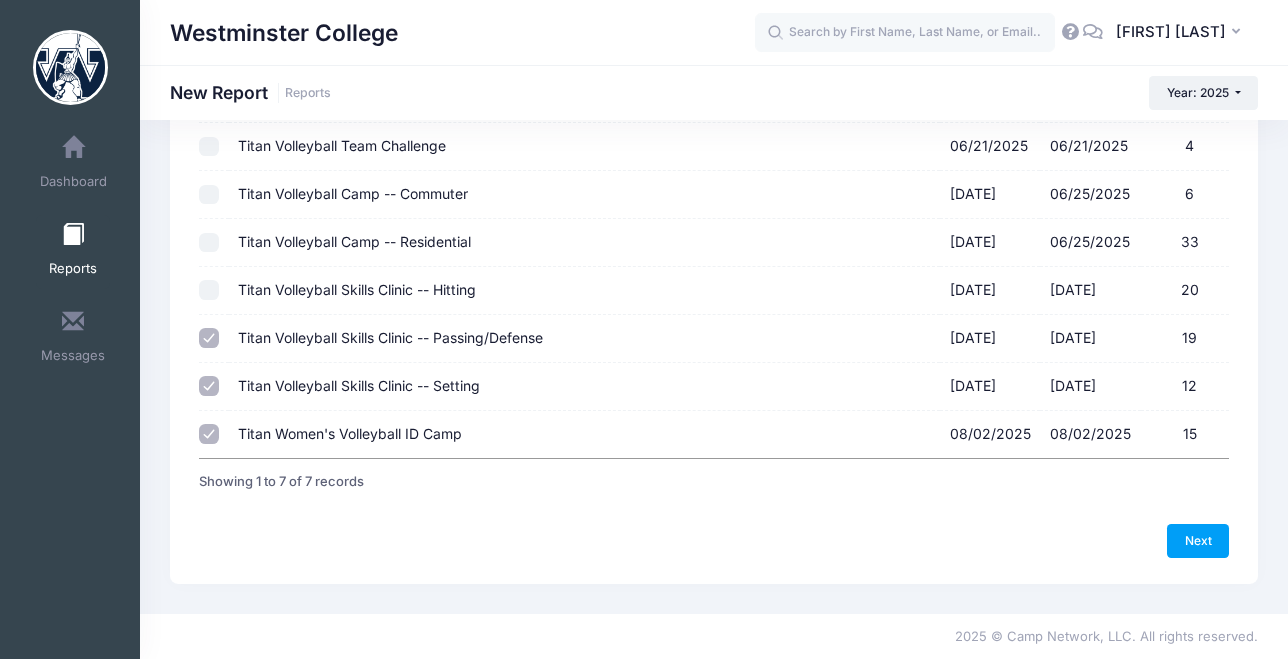 click on "Titan Volleyball Skills Clinic -- Passing/Defense [DATE] - [DATE]  19" at bounding box center (209, 338) 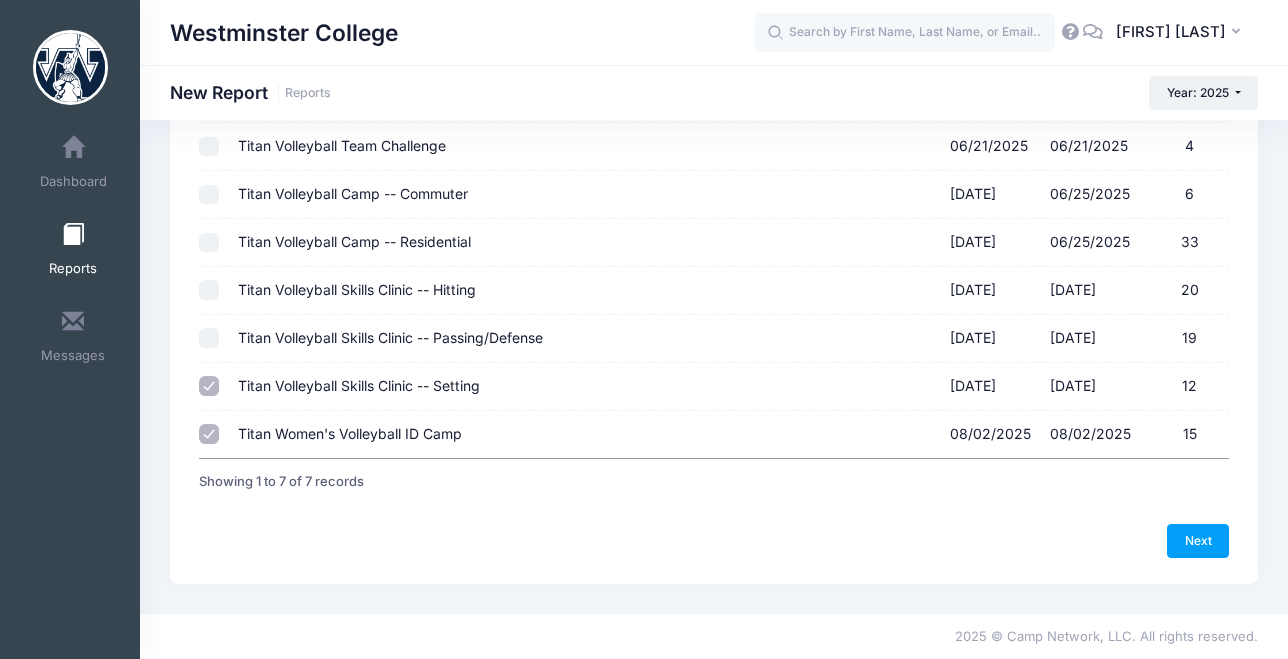 click on "Titan Volleyball Skills Clinic -- Setting [DATE] - [DATE]  12" at bounding box center [209, 386] 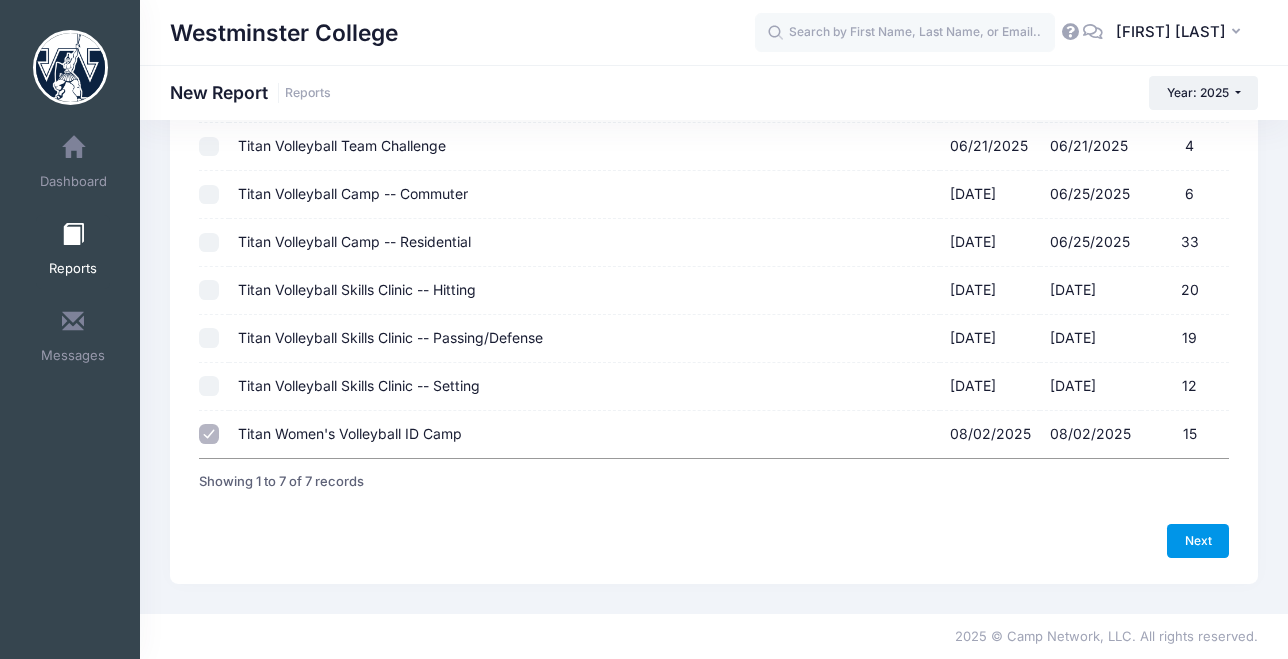 click on "Next" at bounding box center (1198, 541) 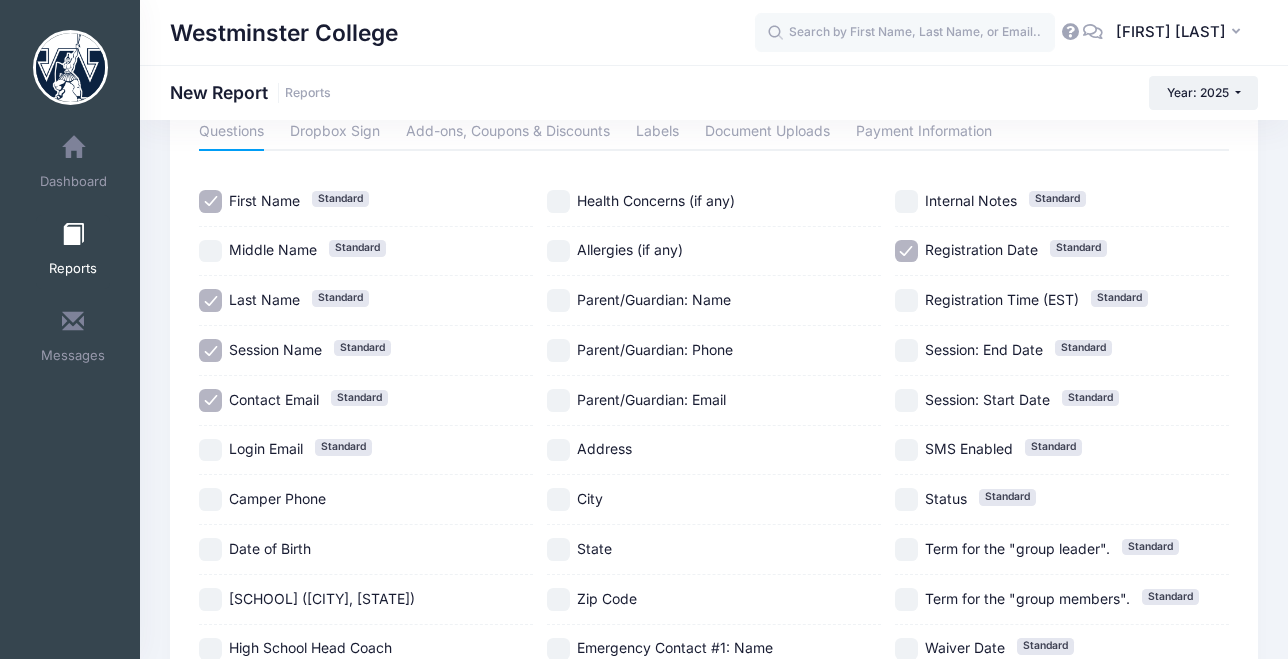 scroll, scrollTop: 200, scrollLeft: 0, axis: vertical 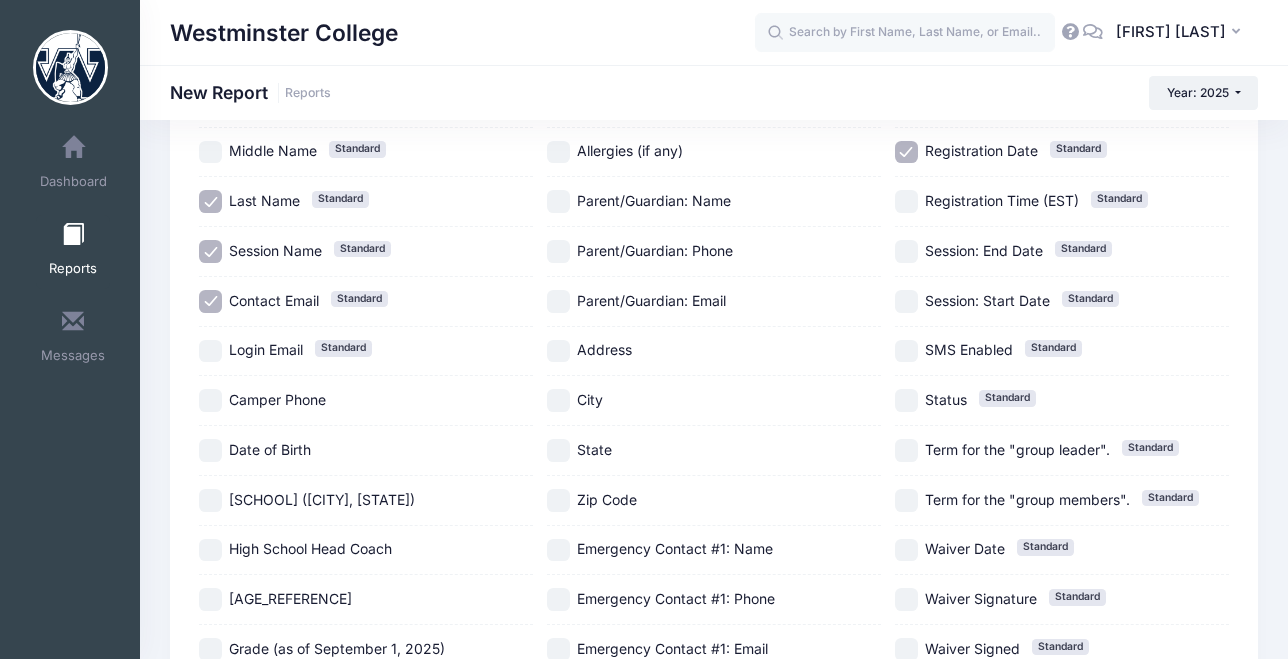 click on "Camper Phone" at bounding box center (210, 400) 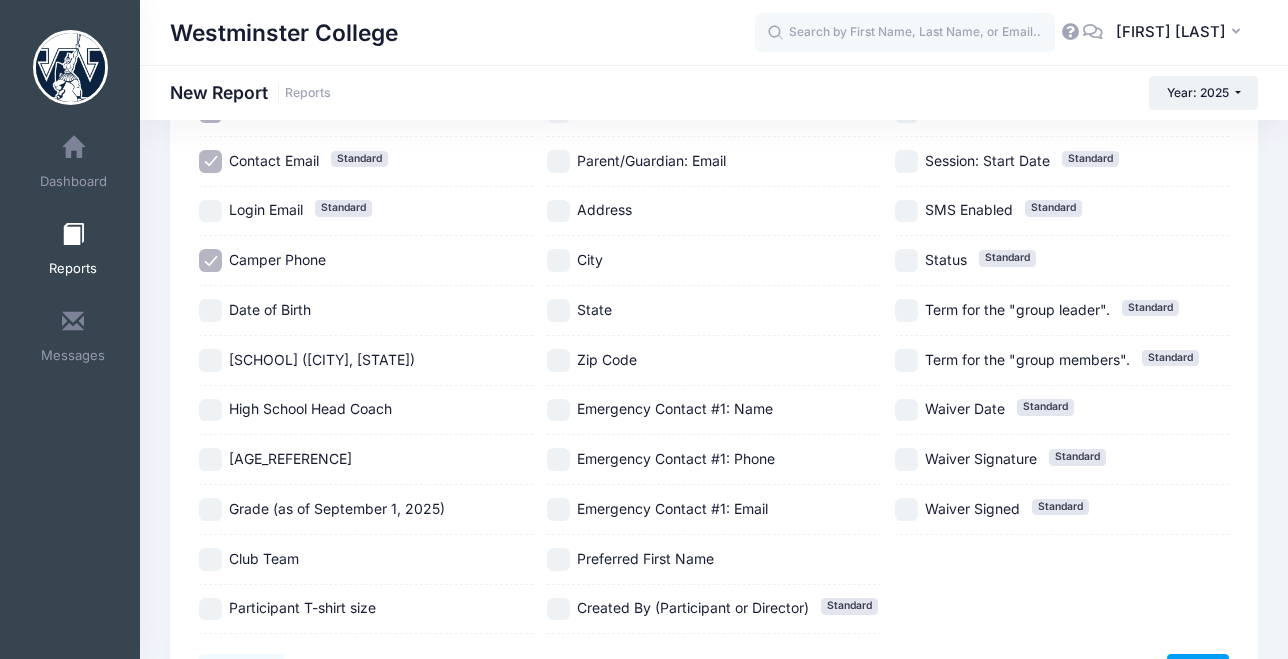 scroll, scrollTop: 400, scrollLeft: 0, axis: vertical 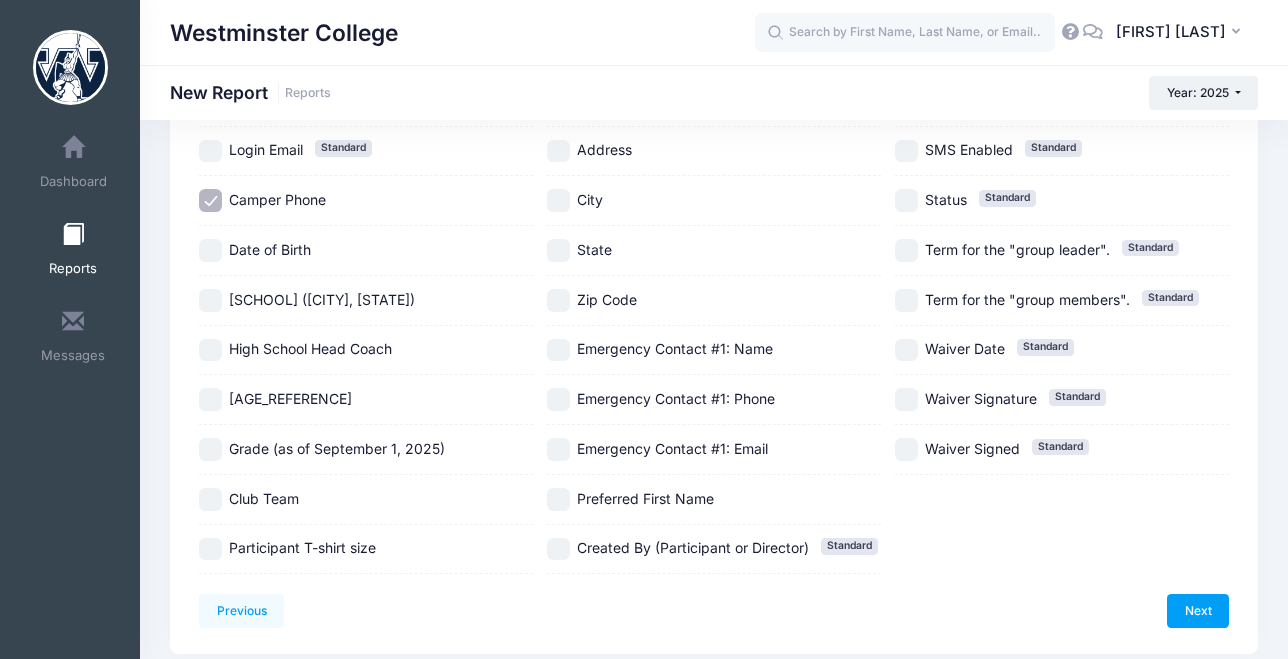 click on "[SCHOOL] ([CITY], [STATE])" at bounding box center (210, 300) 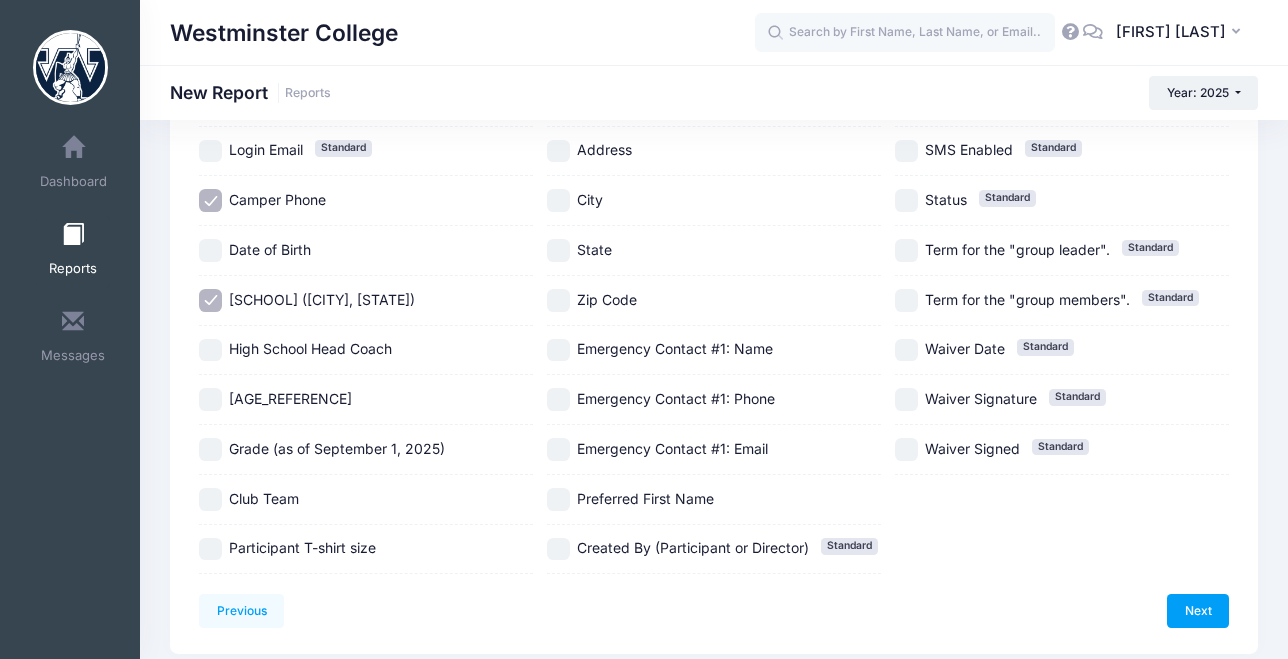 click on "Grade (as of September 1, 2025)" at bounding box center (210, 449) 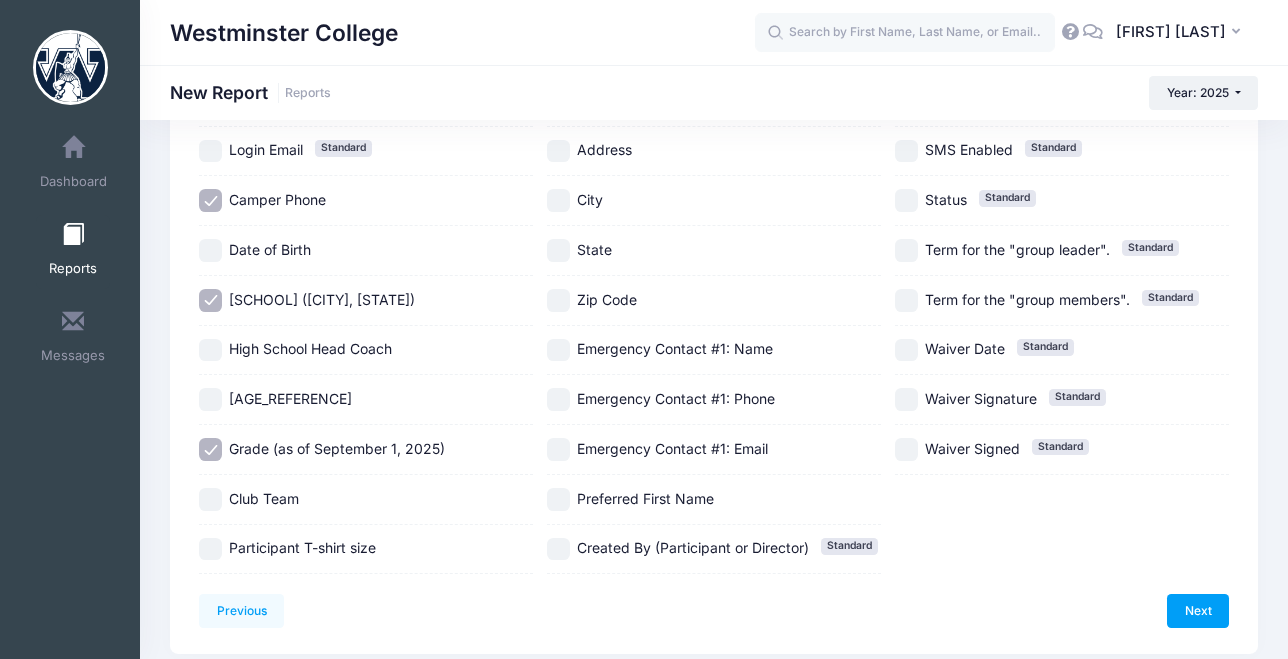 click on "Club Team" at bounding box center [210, 499] 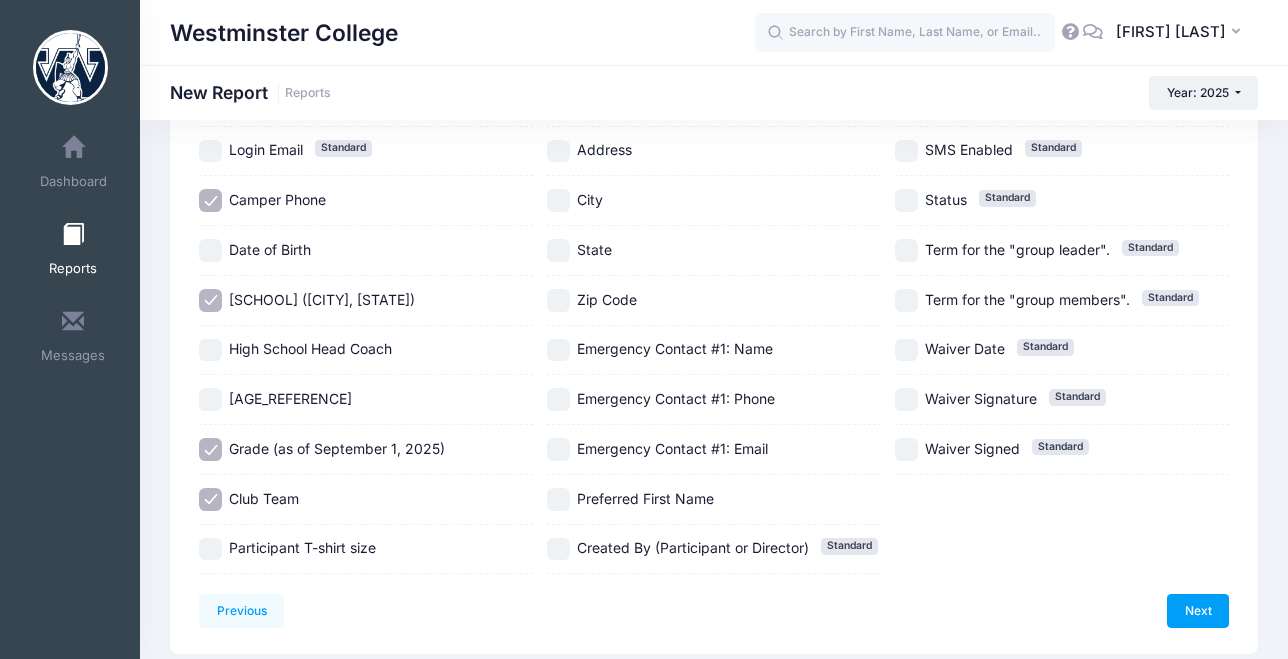drag, startPoint x: 215, startPoint y: 559, endPoint x: 222, endPoint y: 551, distance: 10.630146 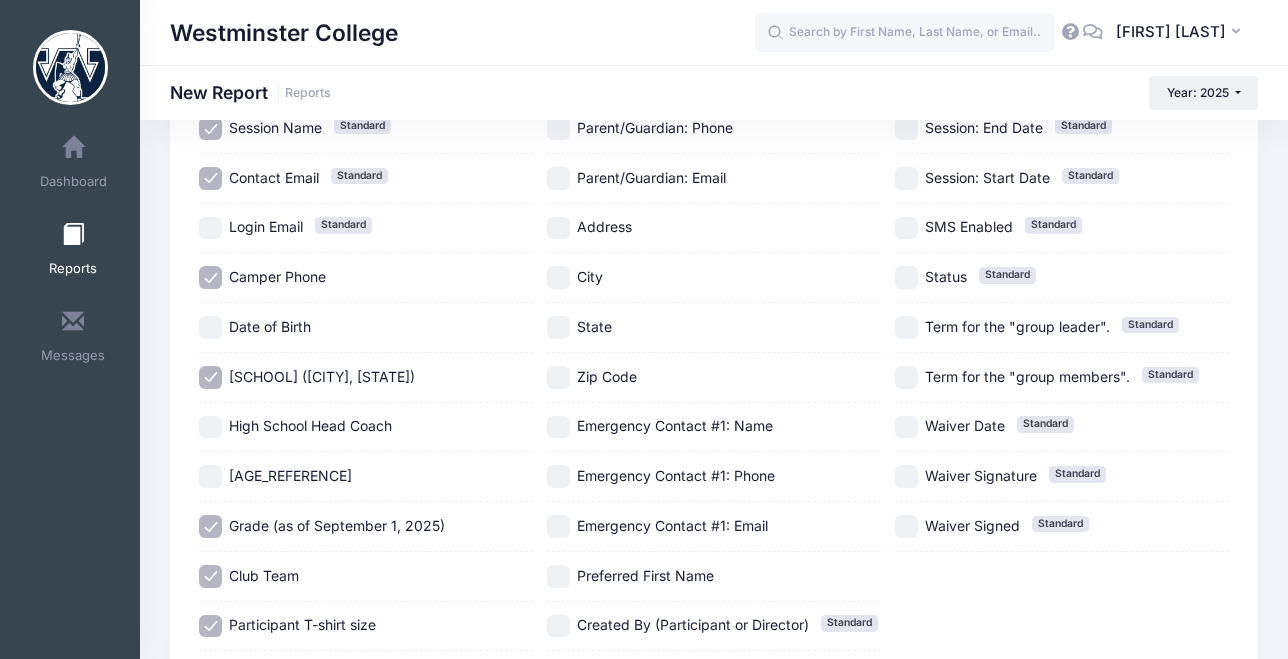 scroll, scrollTop: 300, scrollLeft: 0, axis: vertical 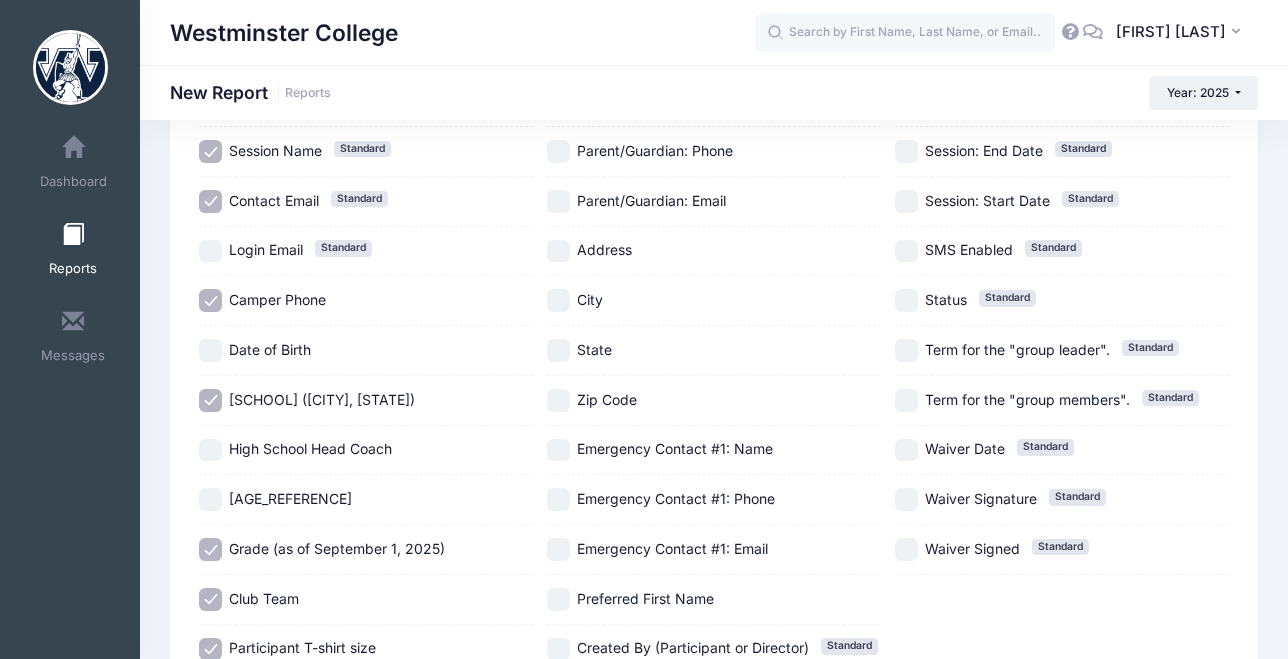 click on "State" at bounding box center (558, 350) 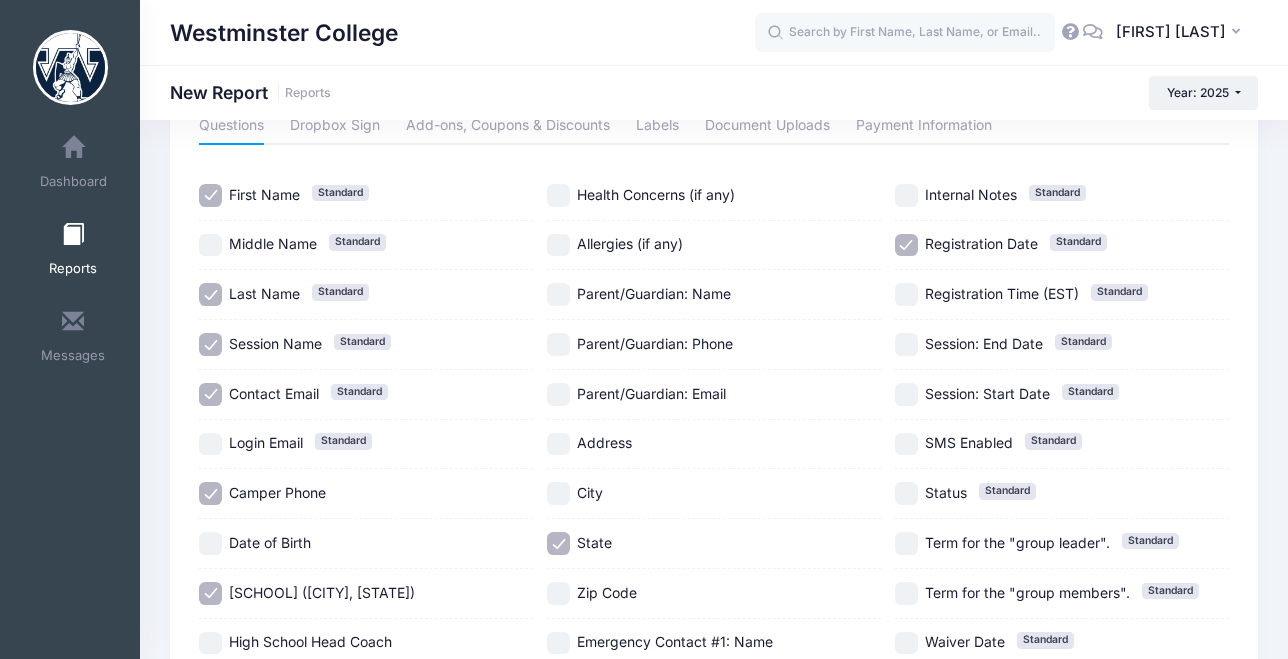 scroll, scrollTop: 100, scrollLeft: 0, axis: vertical 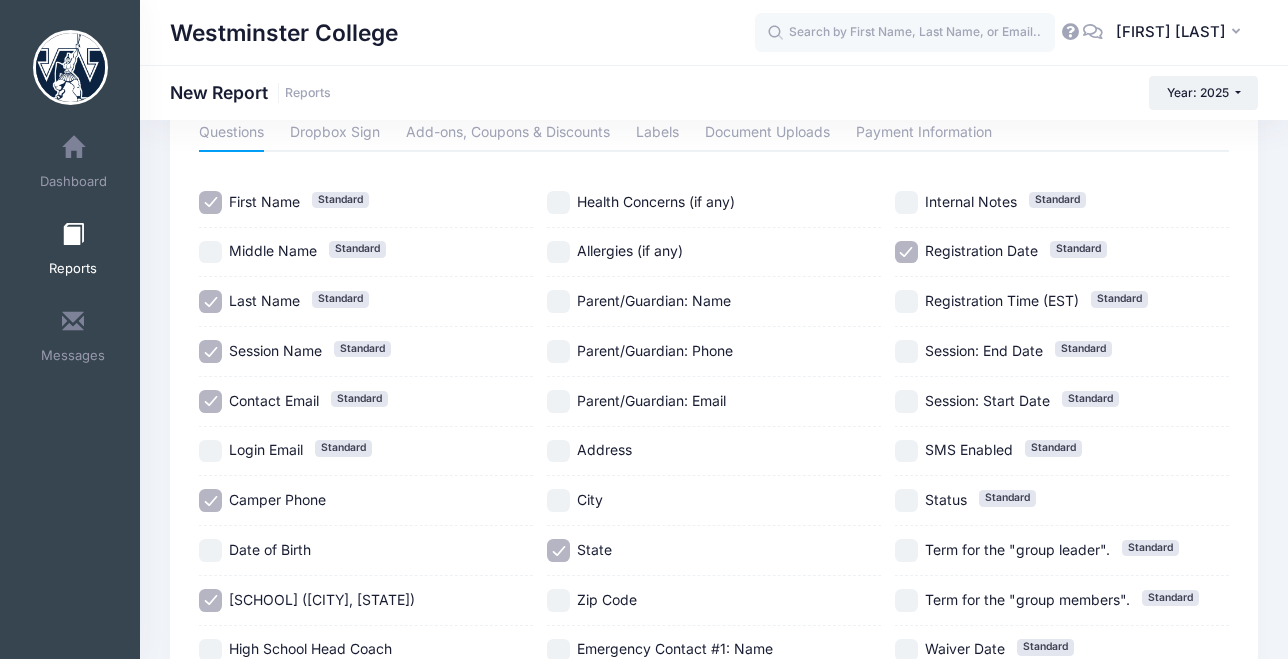 click on "Allergies (if any)" at bounding box center [558, 252] 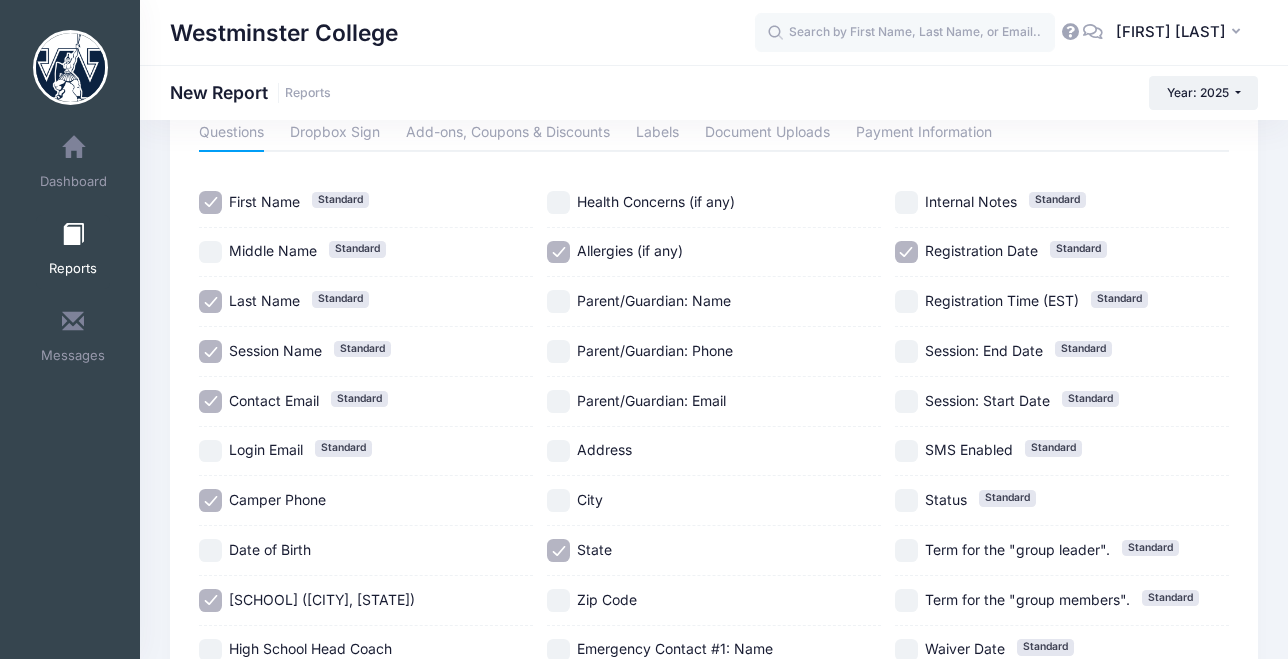 click on "Health Concerns (if any)" at bounding box center [558, 202] 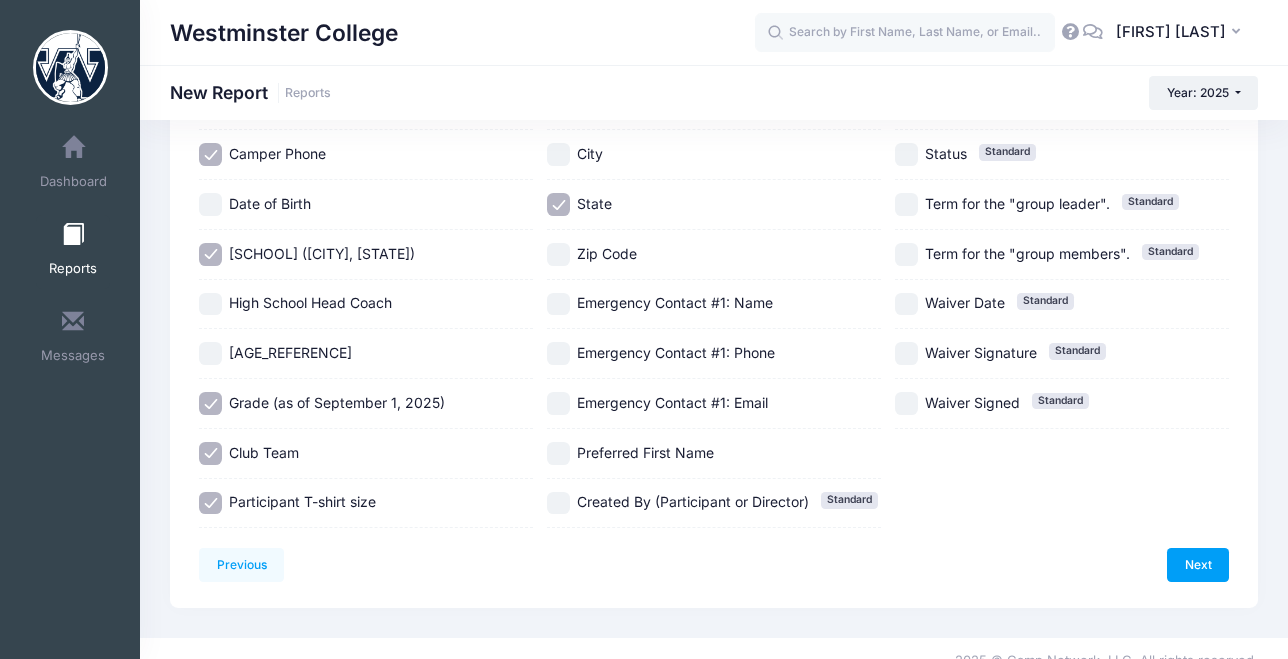 scroll, scrollTop: 471, scrollLeft: 0, axis: vertical 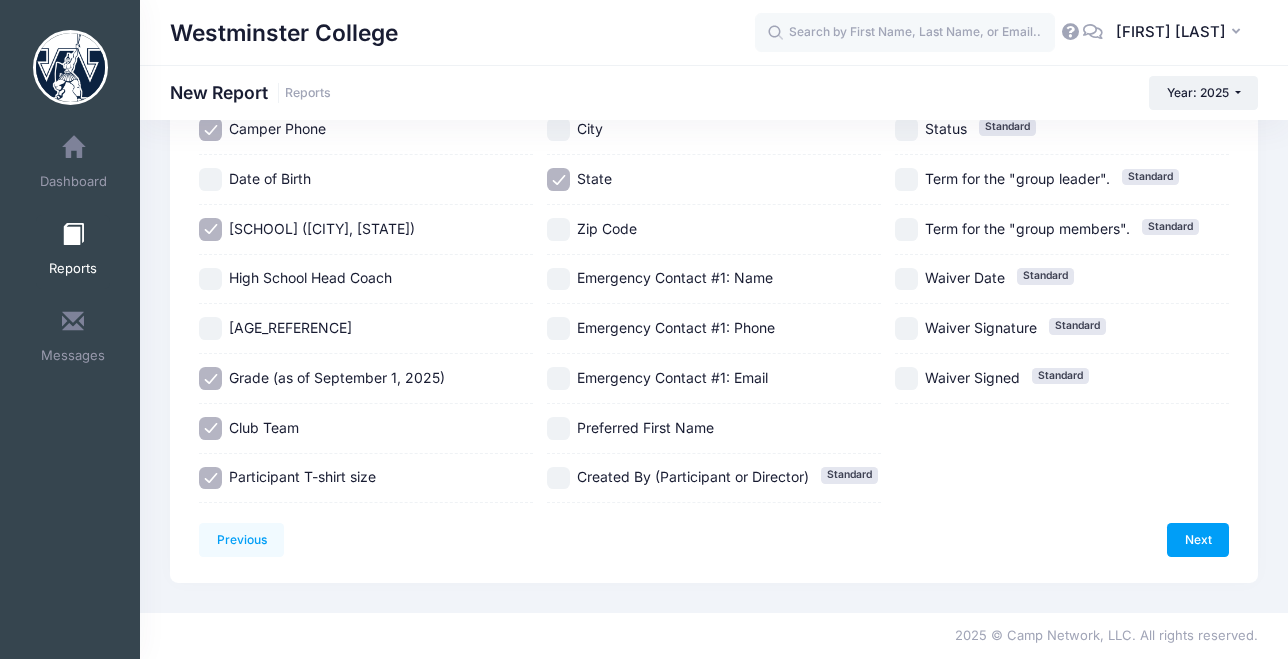 click on "Emergency Contact #1: Name" at bounding box center [558, 279] 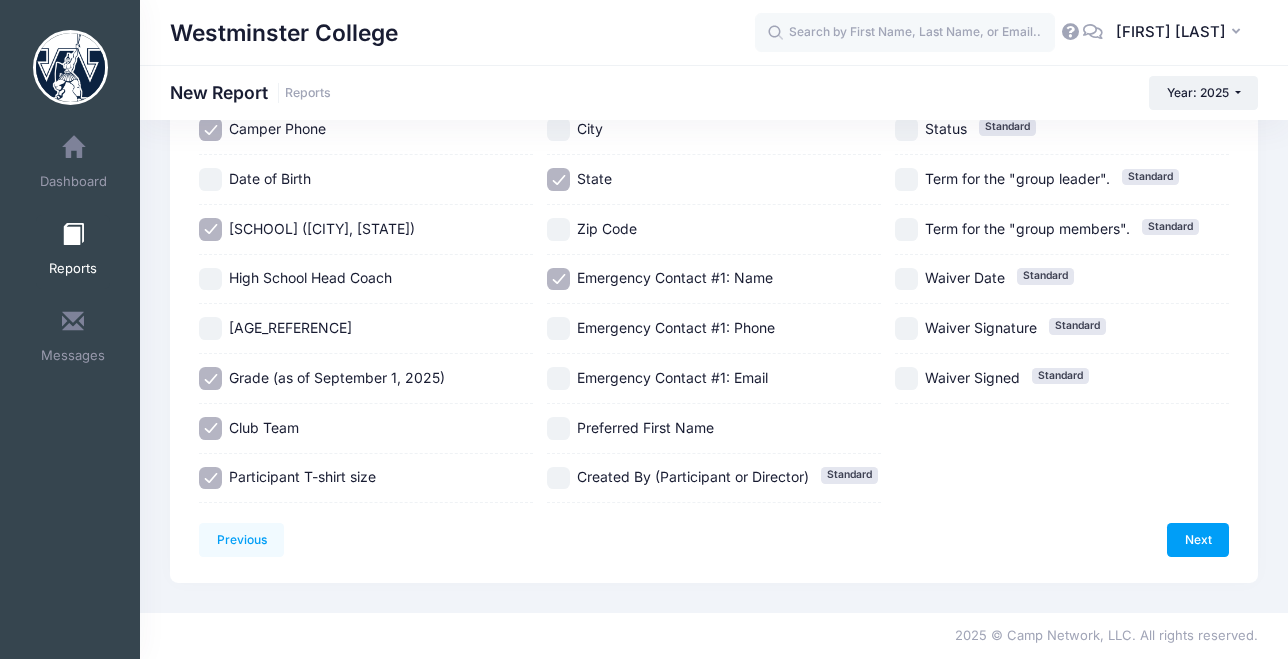 click on "Emergency Contact #1: Phone" at bounding box center (558, 328) 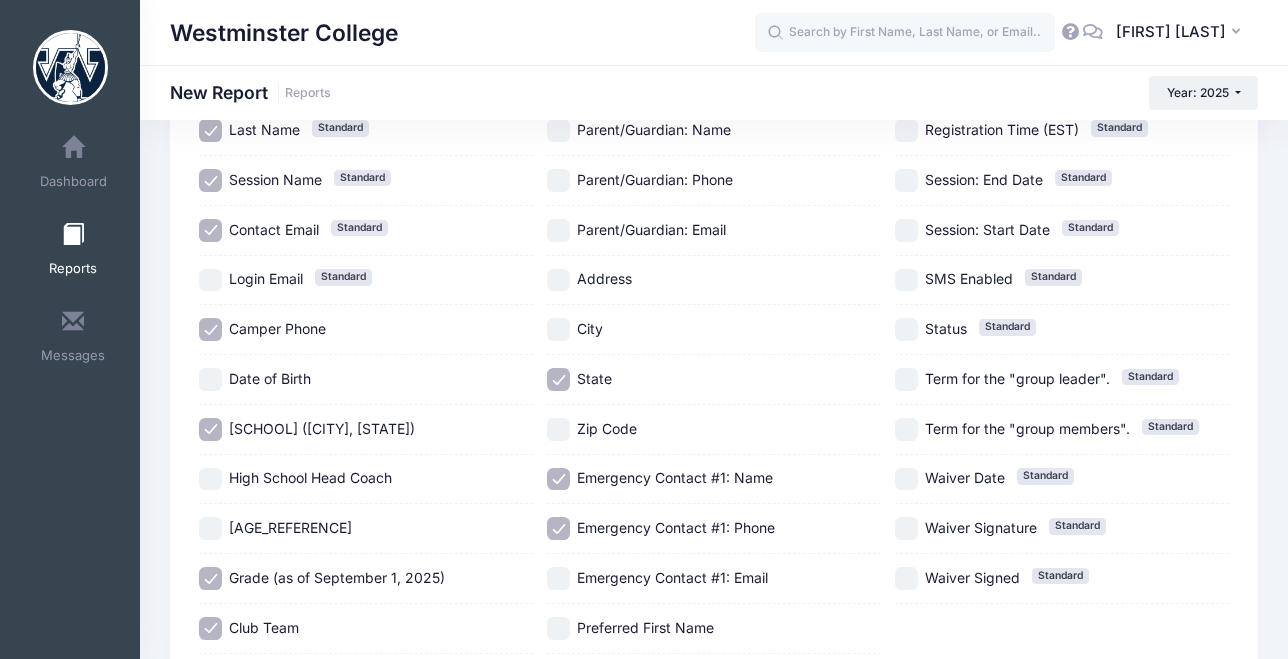 scroll, scrollTop: 171, scrollLeft: 0, axis: vertical 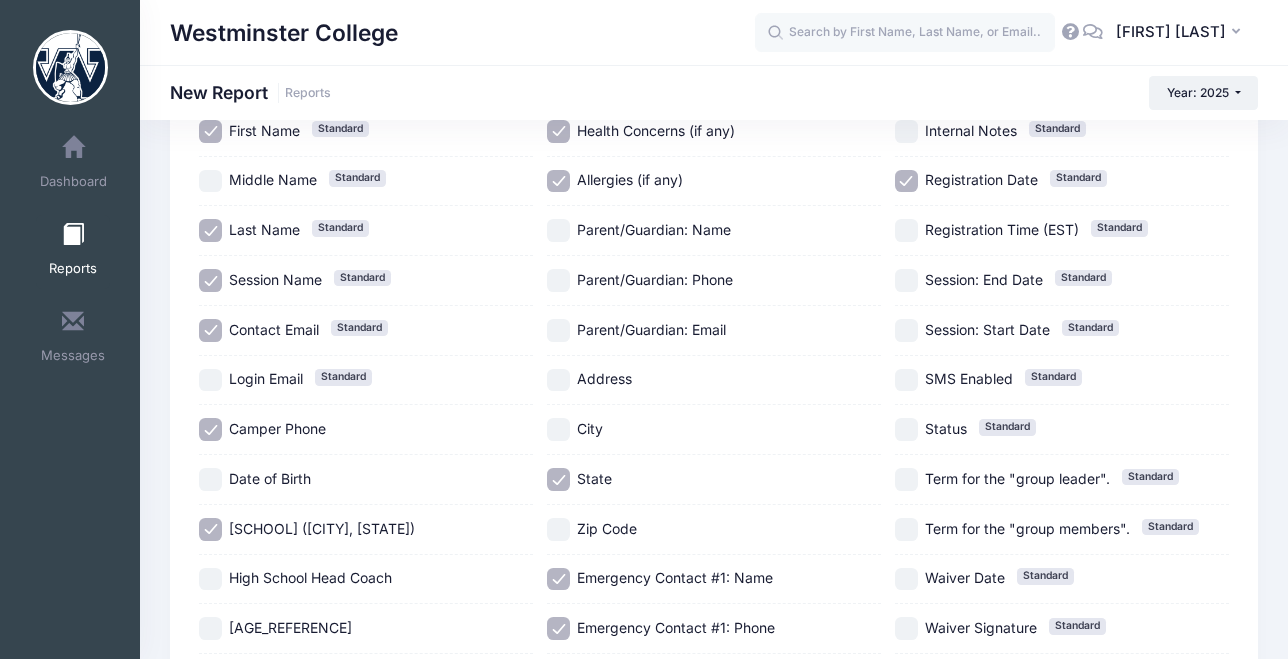 click on "Session Name Standard" at bounding box center [210, 280] 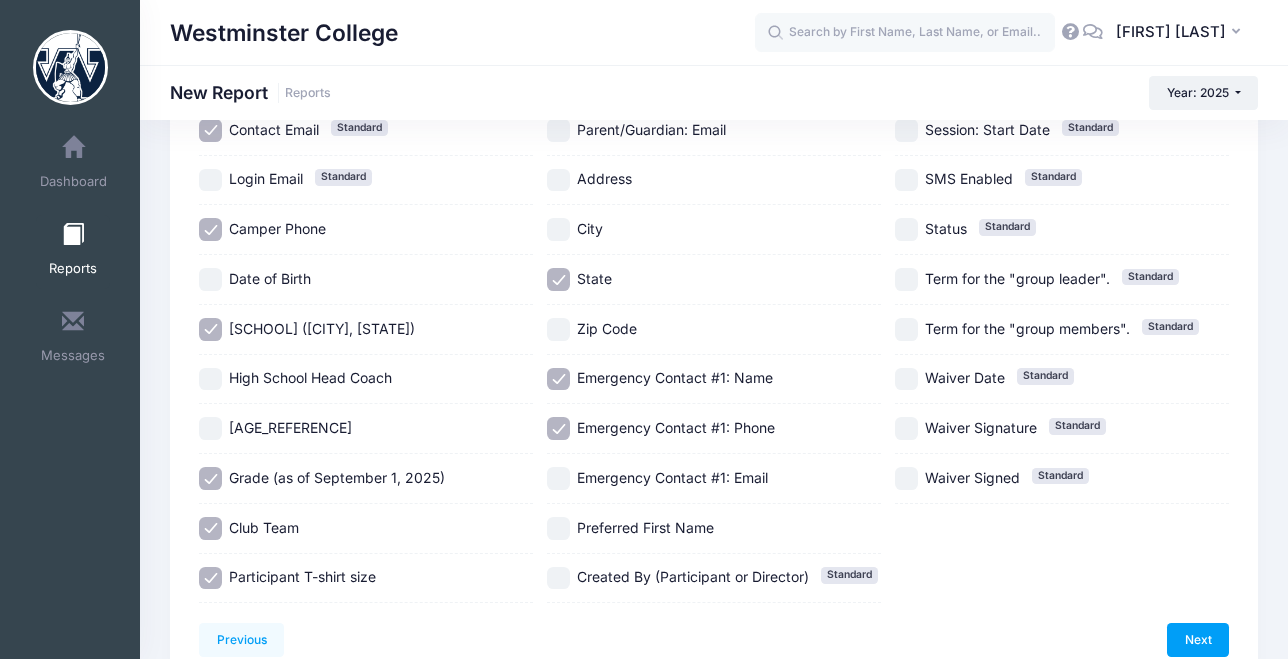 scroll, scrollTop: 471, scrollLeft: 0, axis: vertical 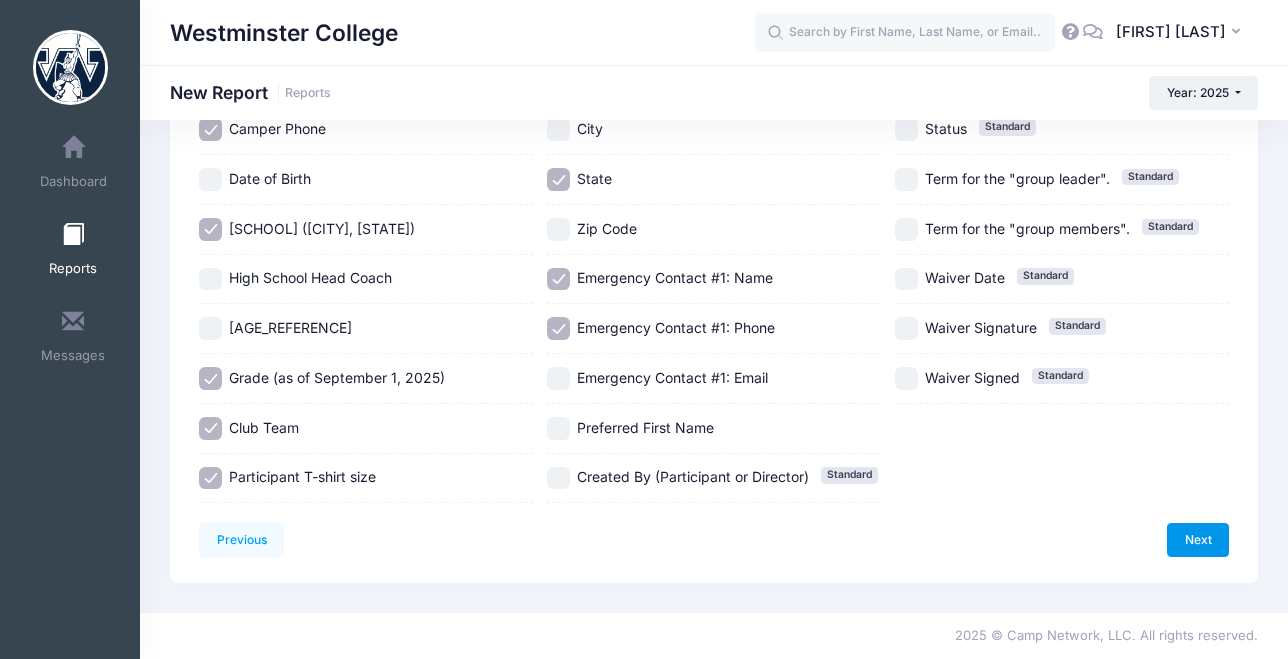 click on "Next" at bounding box center [1198, 540] 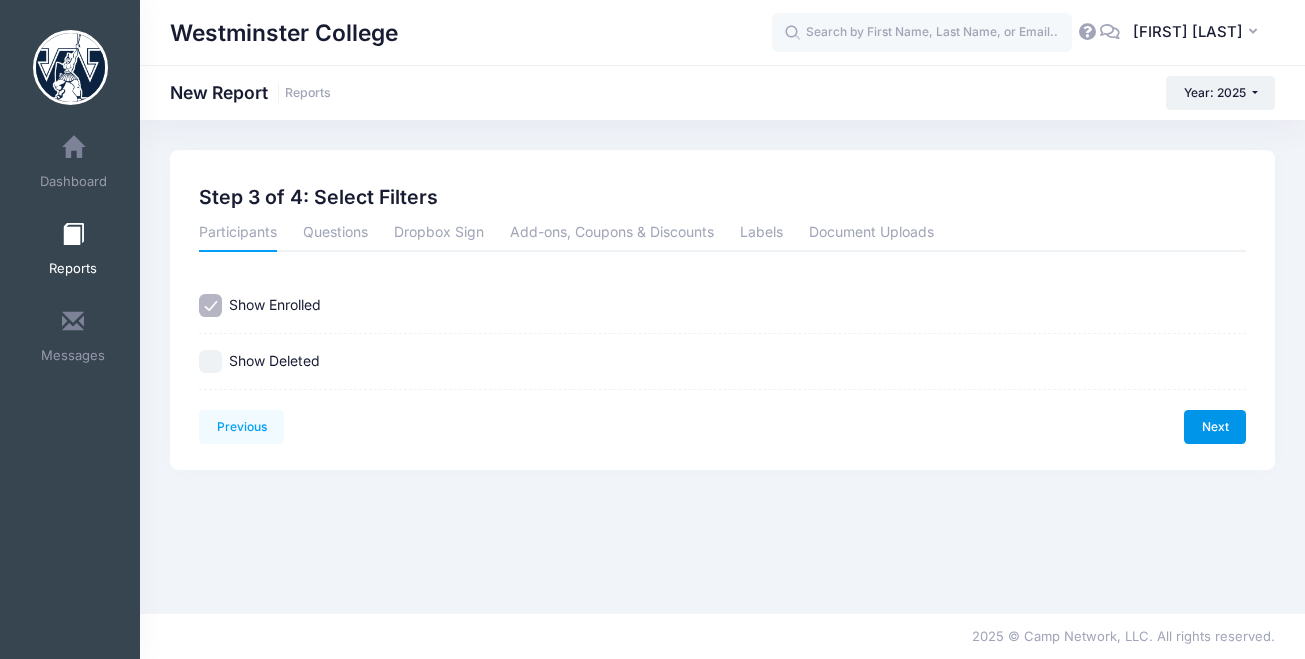 click on "Next" at bounding box center [1215, 427] 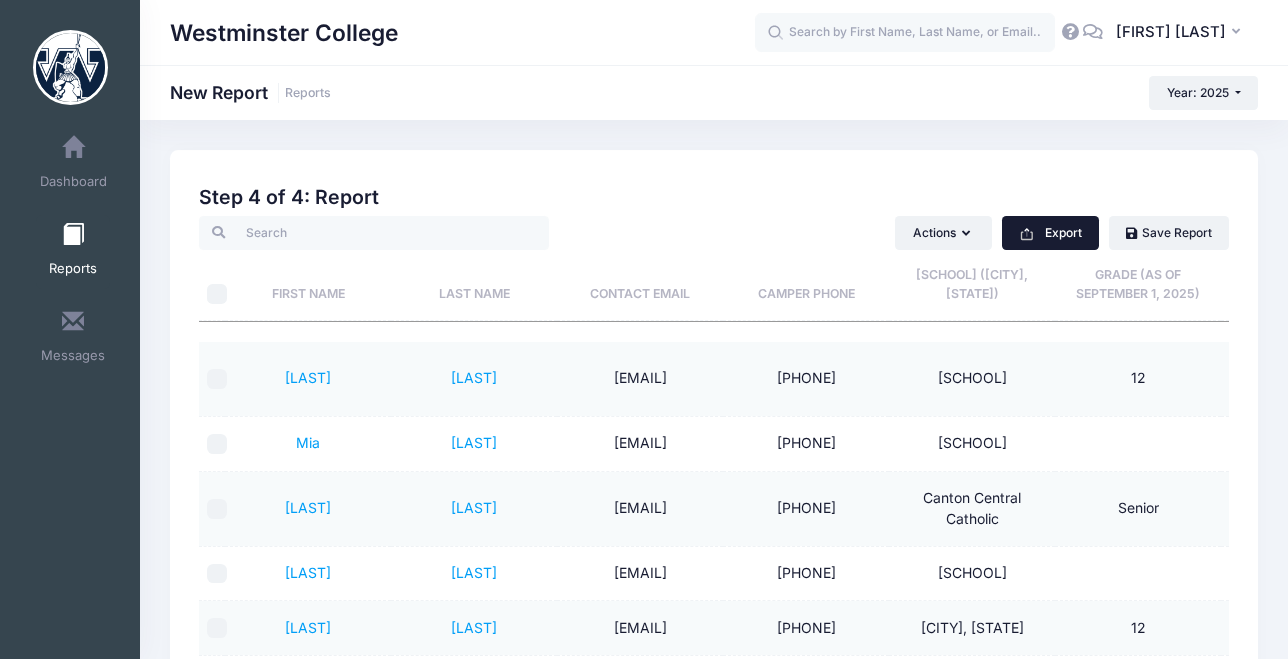 click on "Export" at bounding box center (1050, 233) 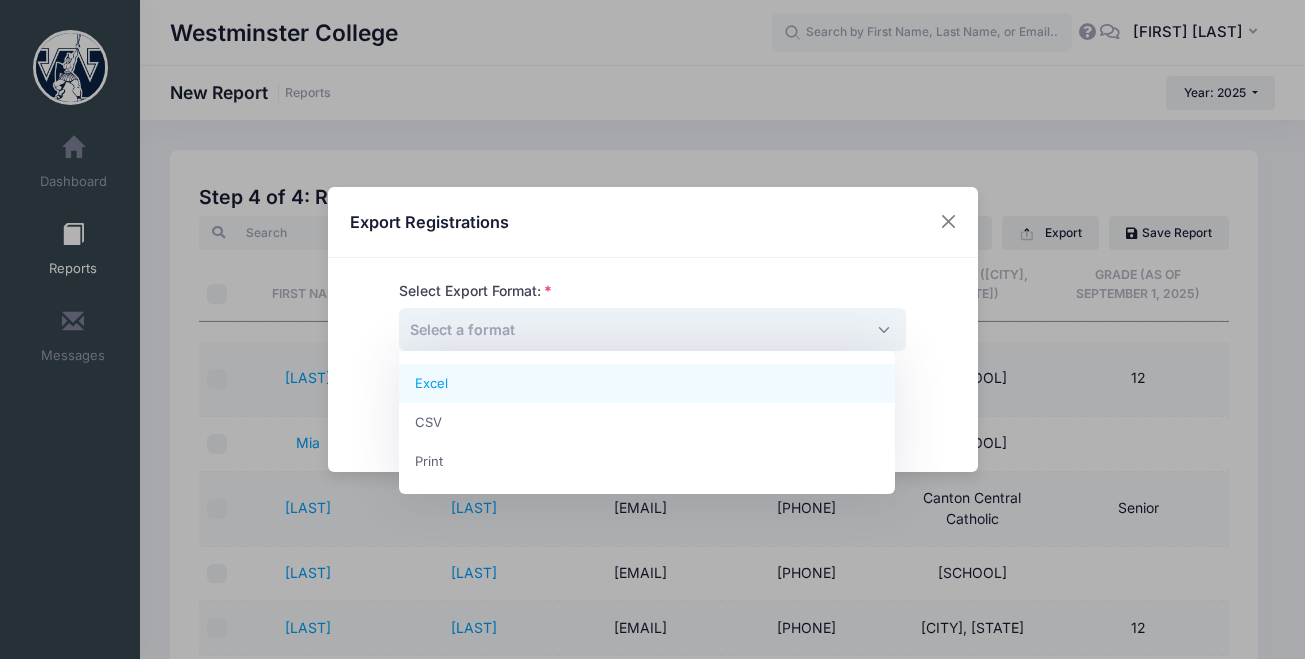 click on "Select a format" at bounding box center (652, 329) 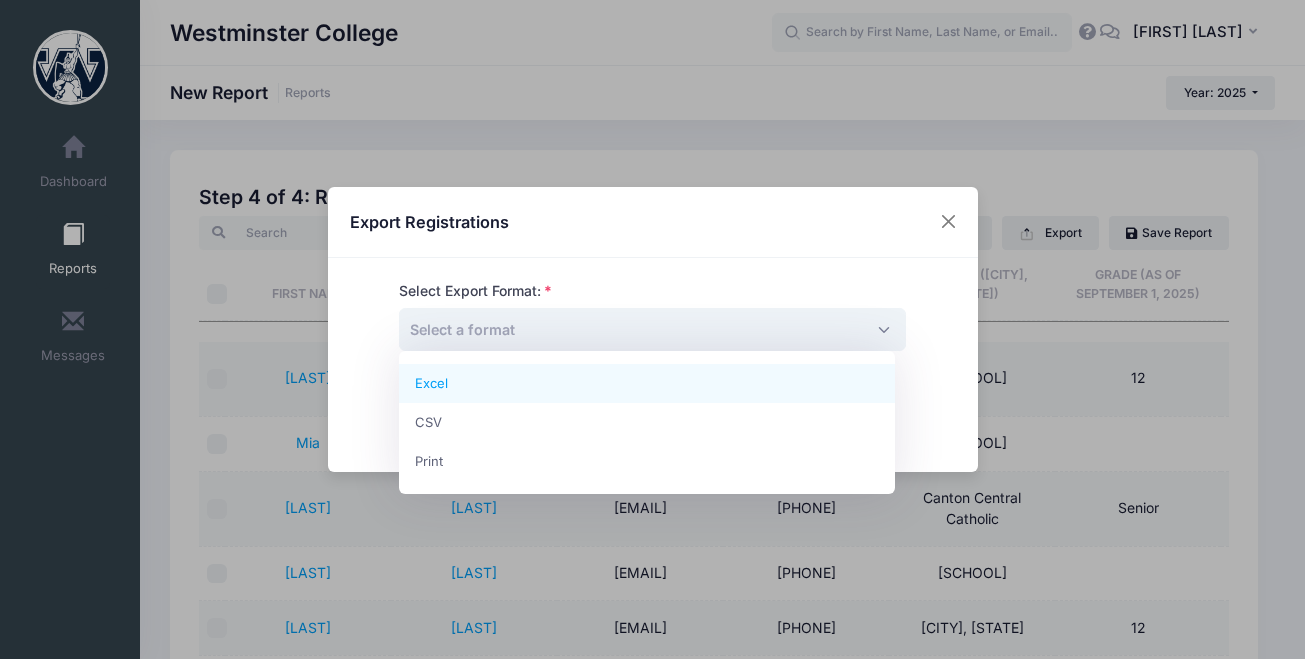 select on "excel" 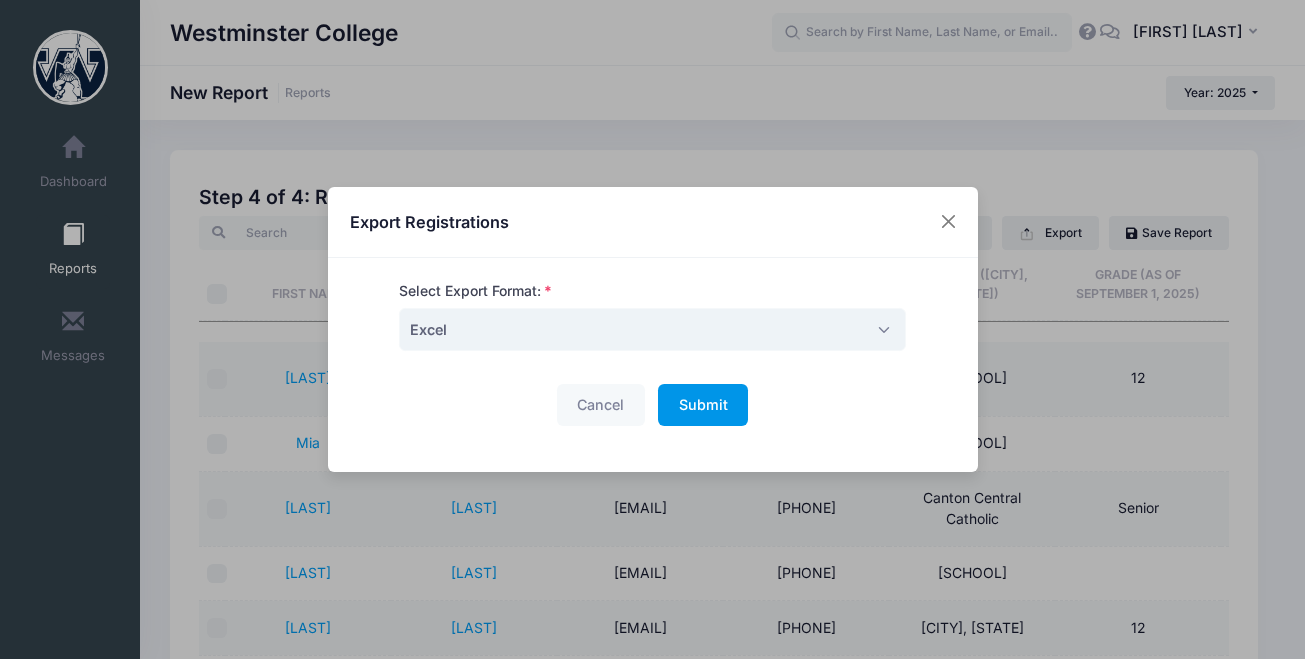 click on "Submit" at bounding box center [703, 404] 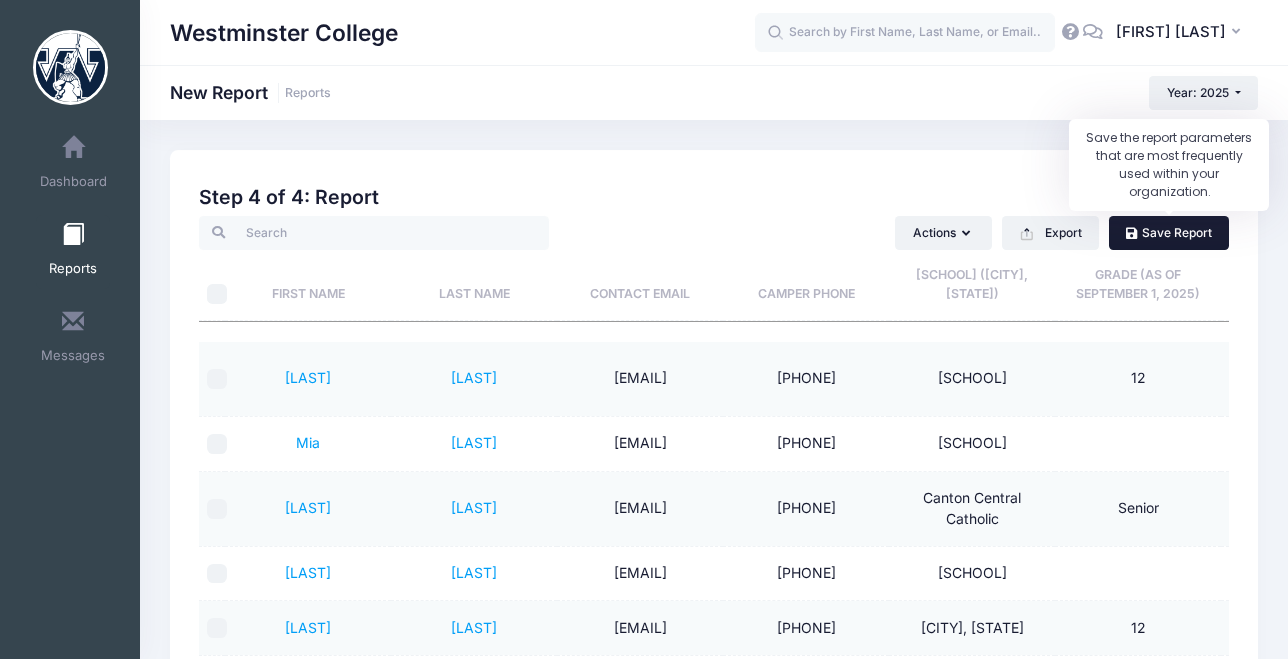 click on "Save Report" at bounding box center (1169, 233) 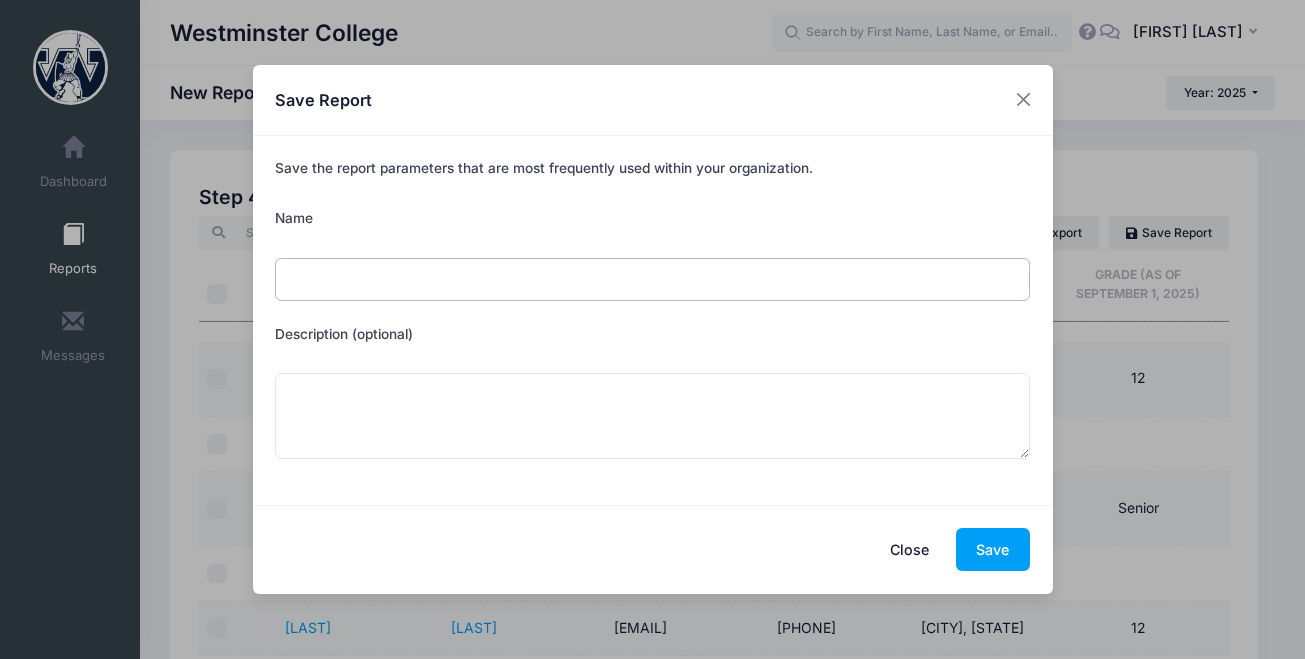 click on "Name" at bounding box center (652, 279) 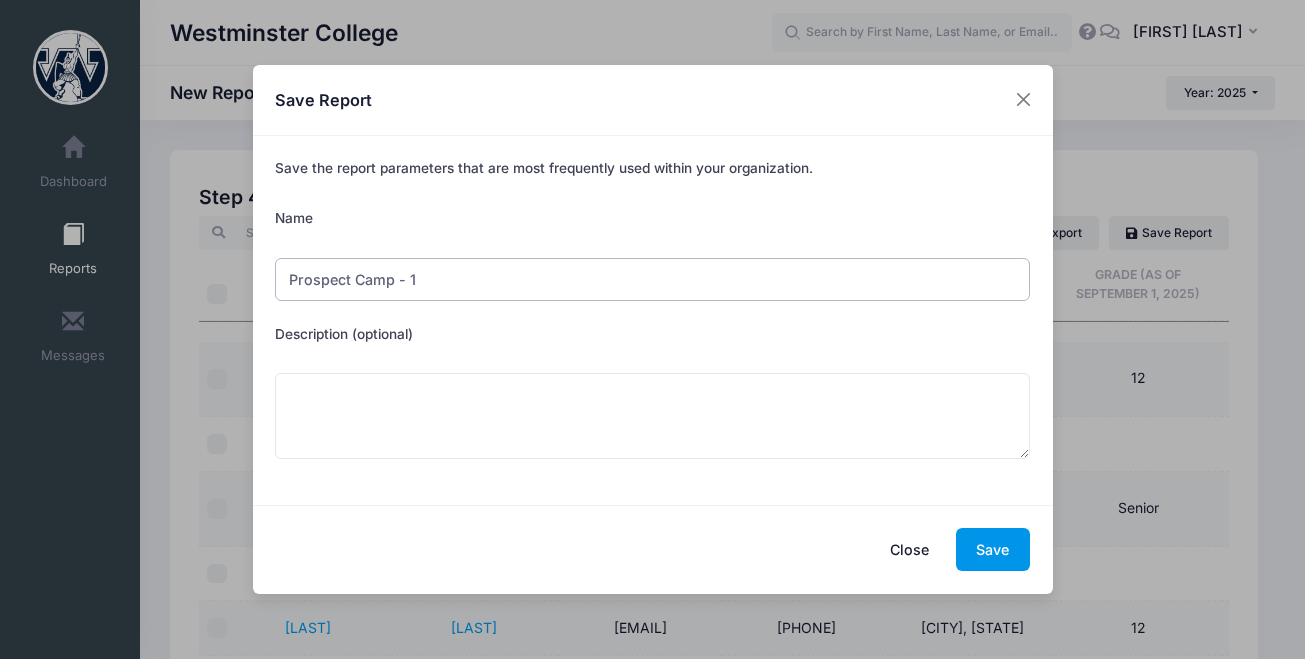 type on "Prospect Camp - 1" 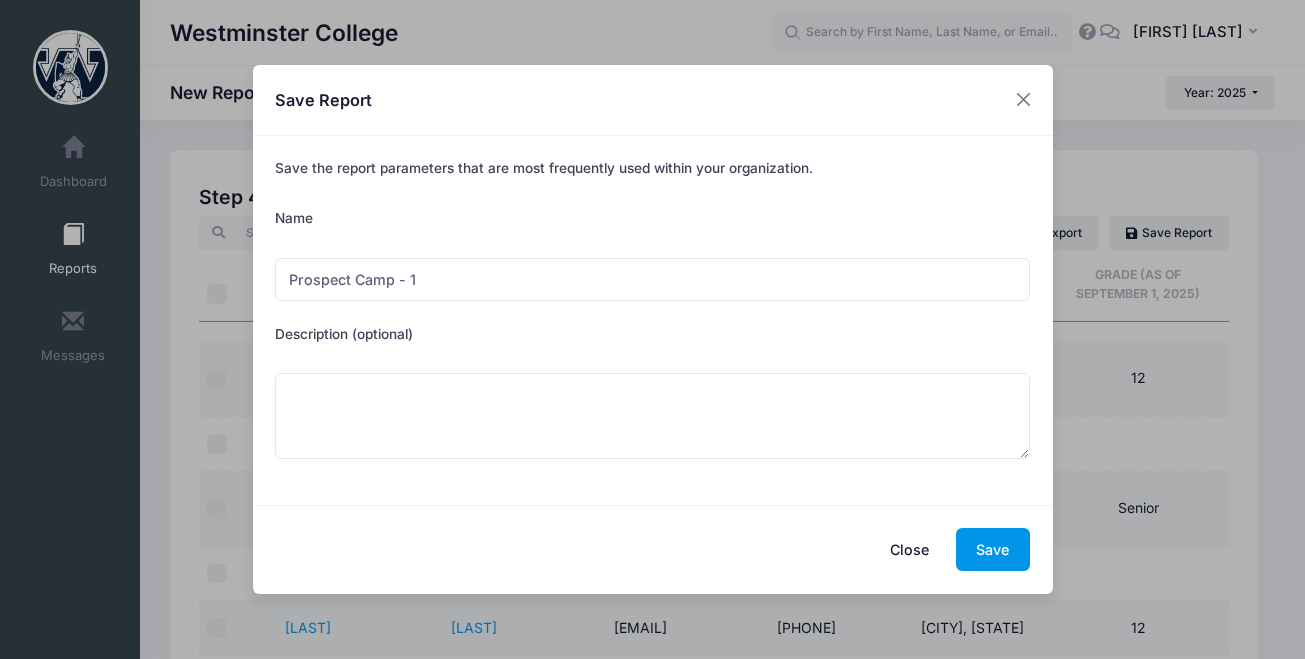 click on "Save" at bounding box center (993, 549) 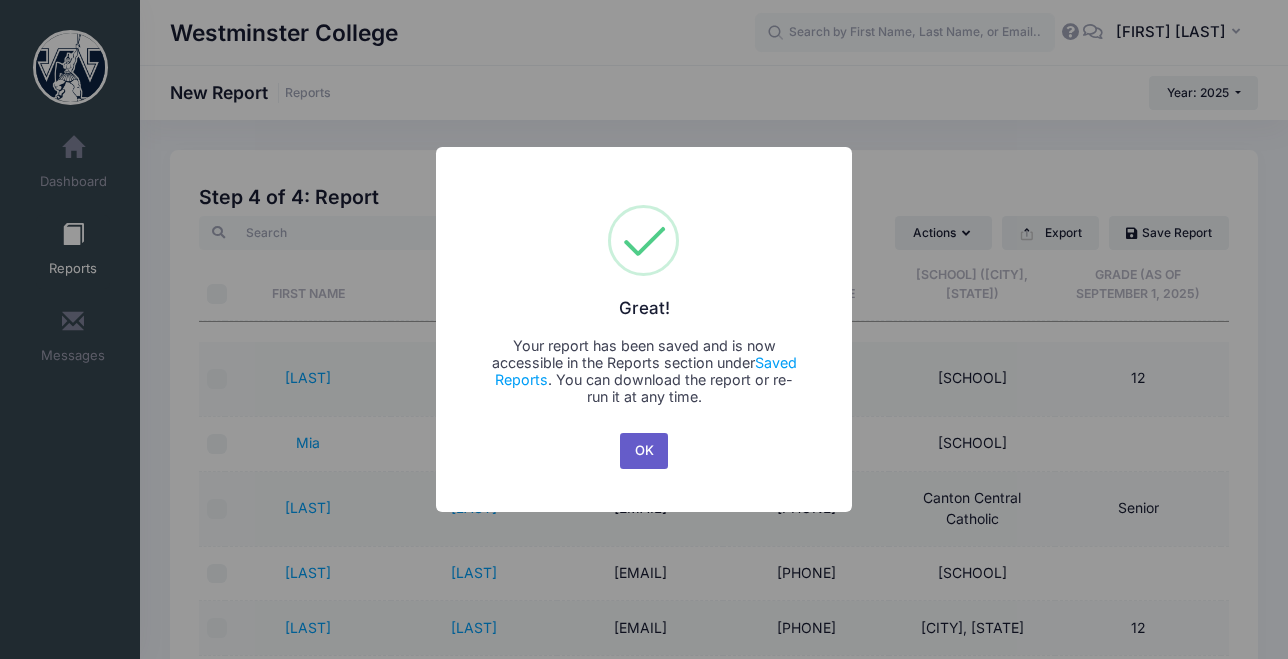 click on "OK" at bounding box center [644, 451] 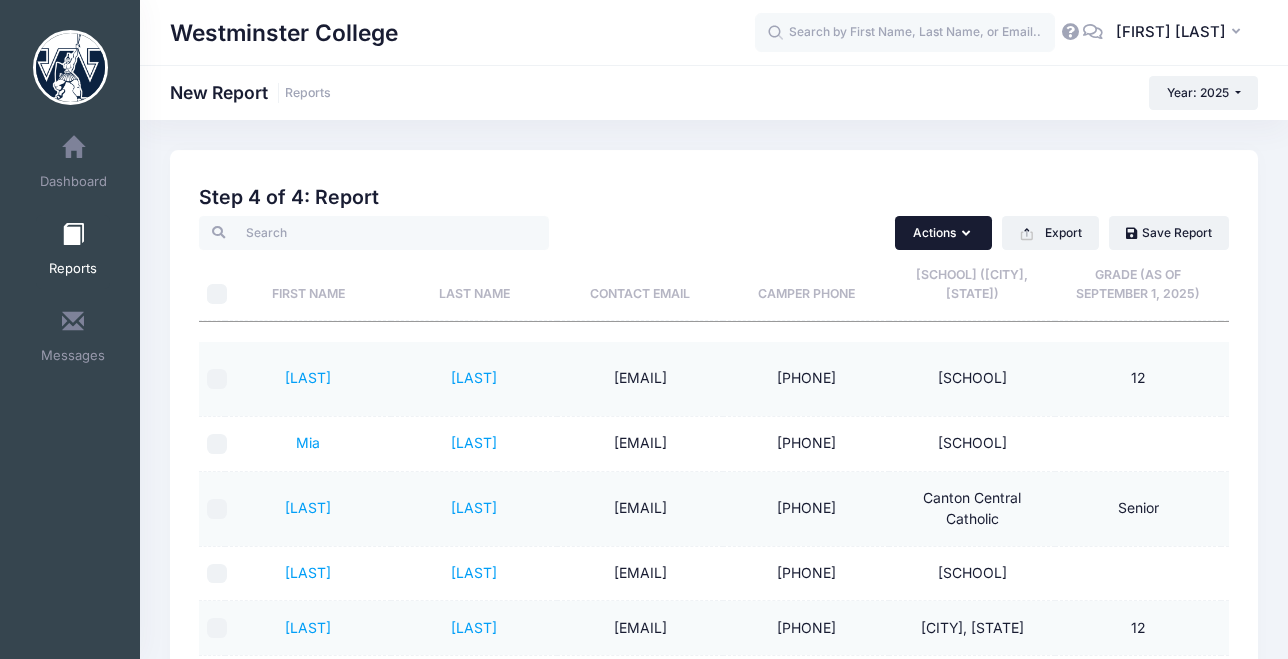 click on "Actions" at bounding box center (943, 233) 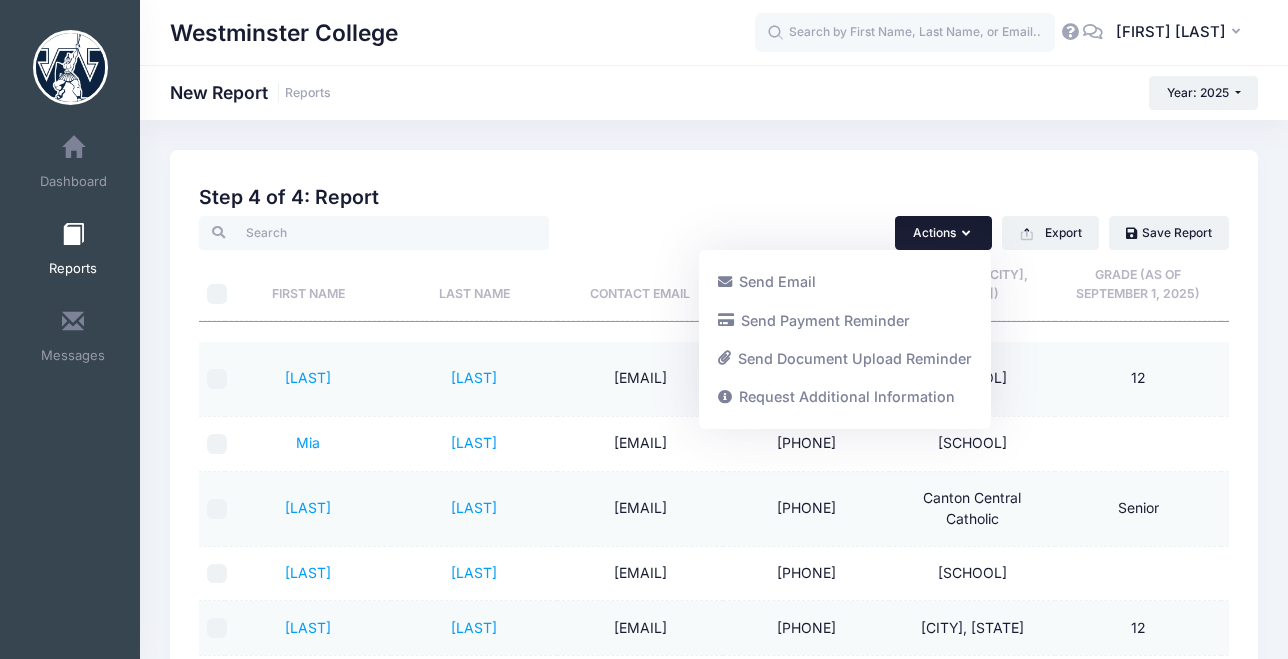 click on "Previous
Next
Step  4  of 4:  Create Report
1  Select Sessions
2 Select Information
3  Select Filters
4 Create Report
Created By Participant
Added by Director
Step 1 of 4: Select Sessions
Sessions
Session" at bounding box center [714, 520] 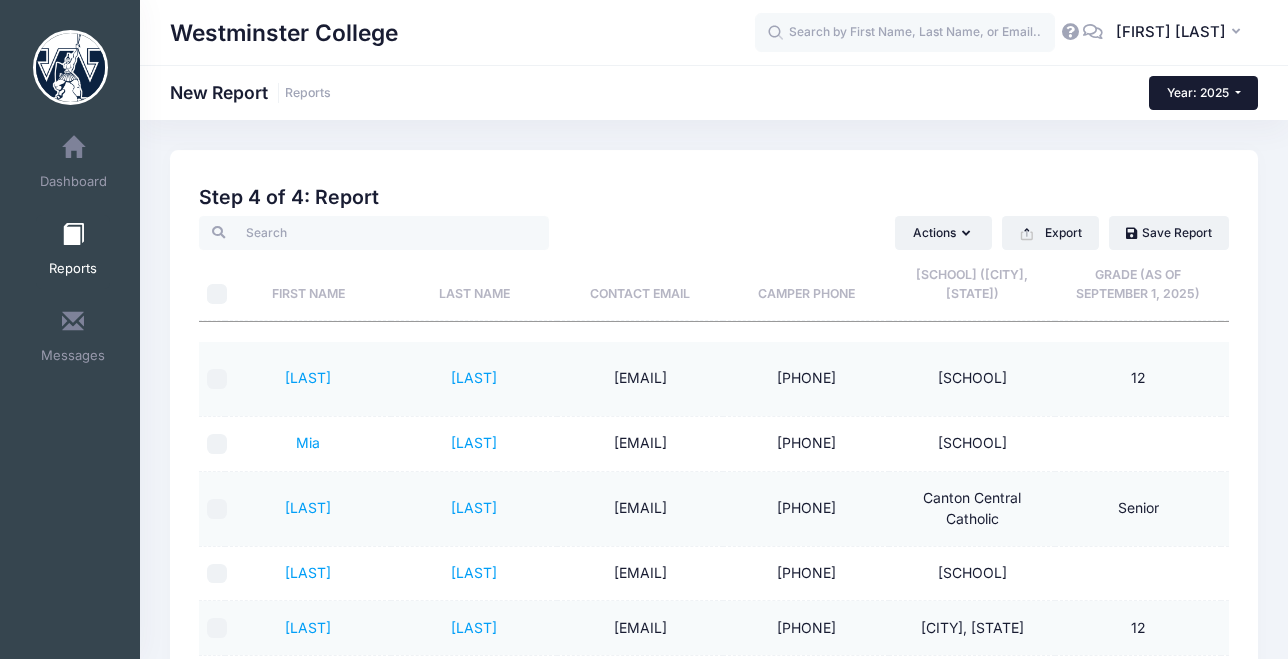 click on "Year: 2025" at bounding box center (1203, 93) 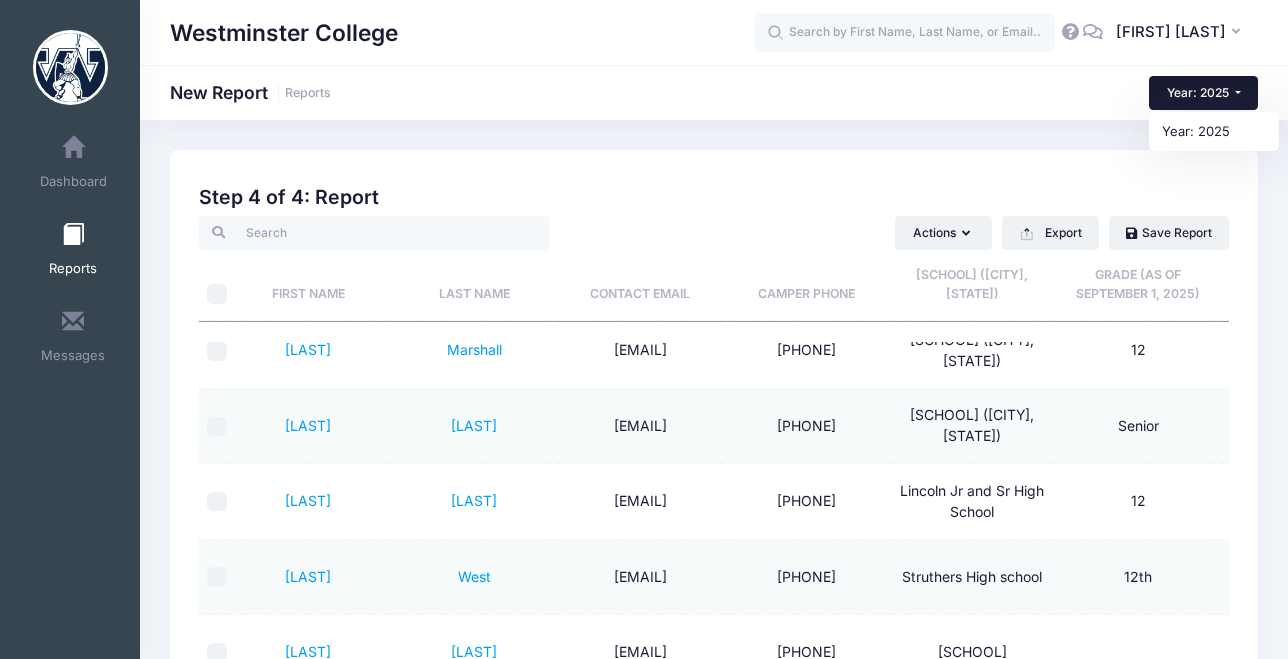 scroll, scrollTop: 760, scrollLeft: 0, axis: vertical 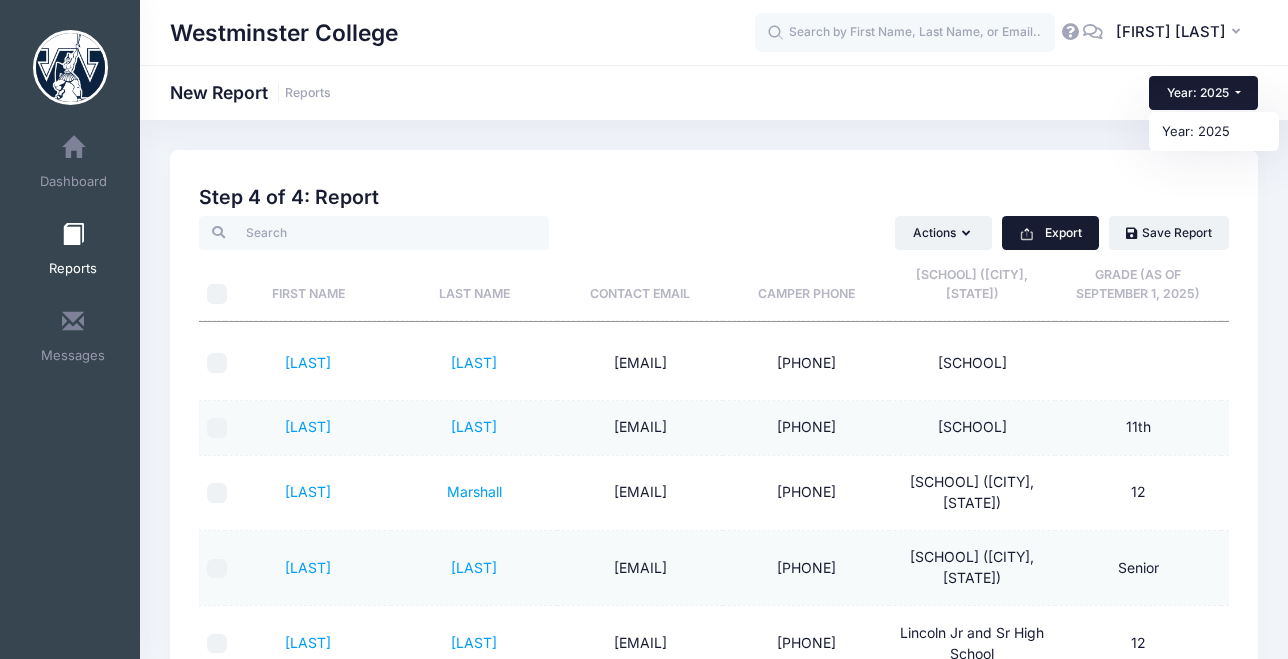 click on "Export" at bounding box center [1050, 233] 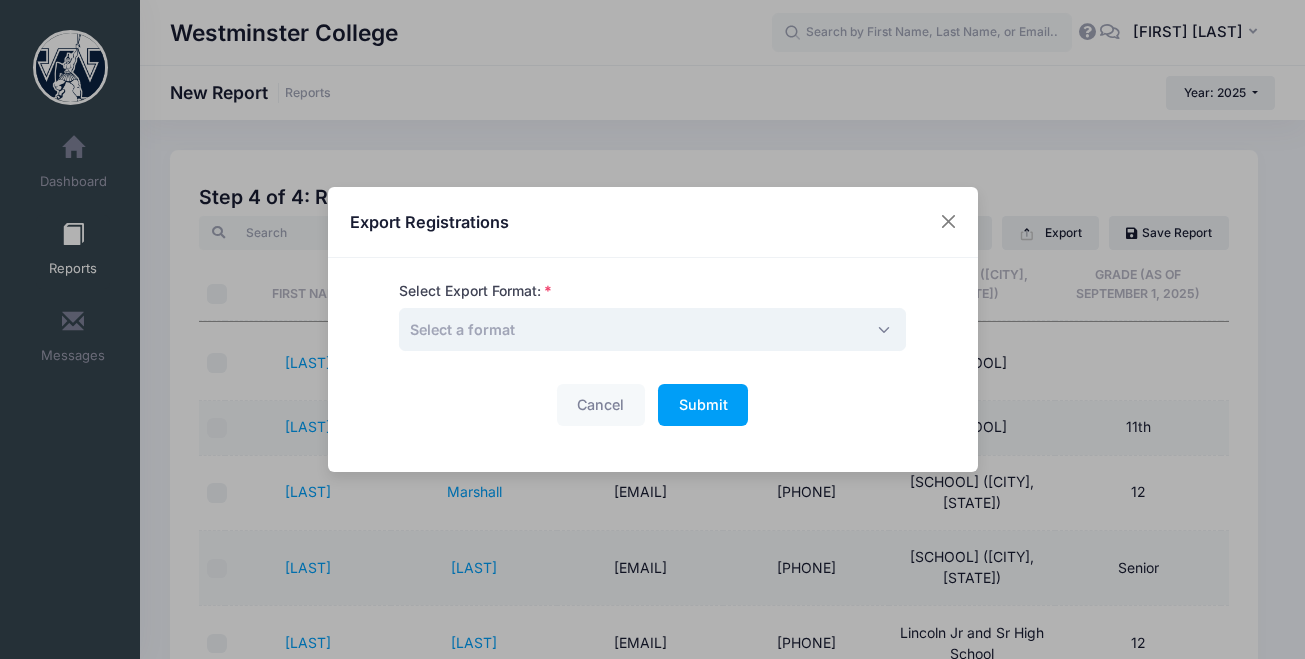 click on "Select a format" at bounding box center [652, 329] 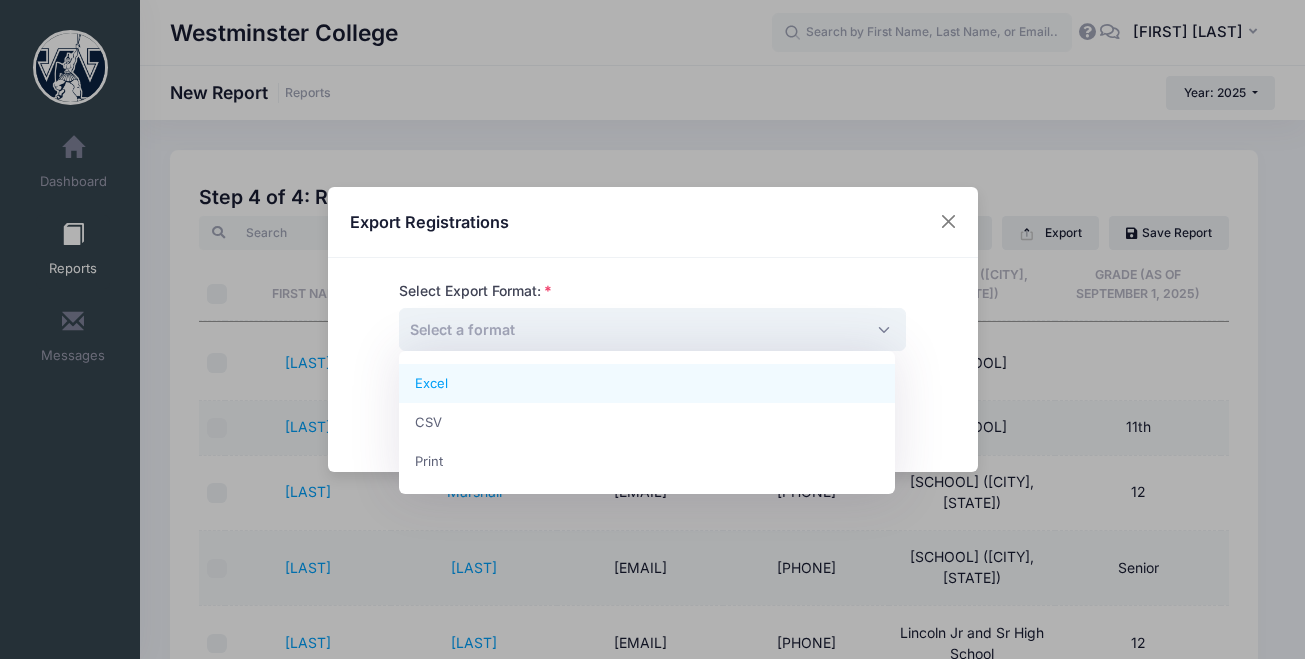 select on "excel" 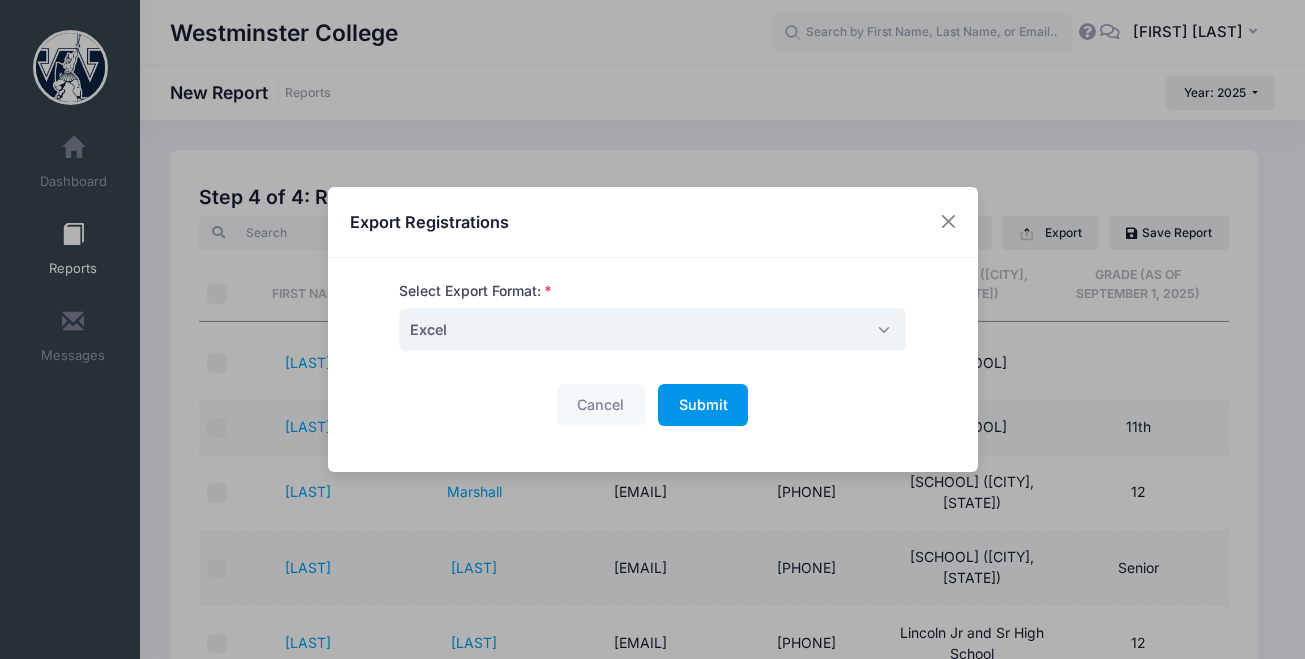 click on "Submit" at bounding box center [703, 404] 